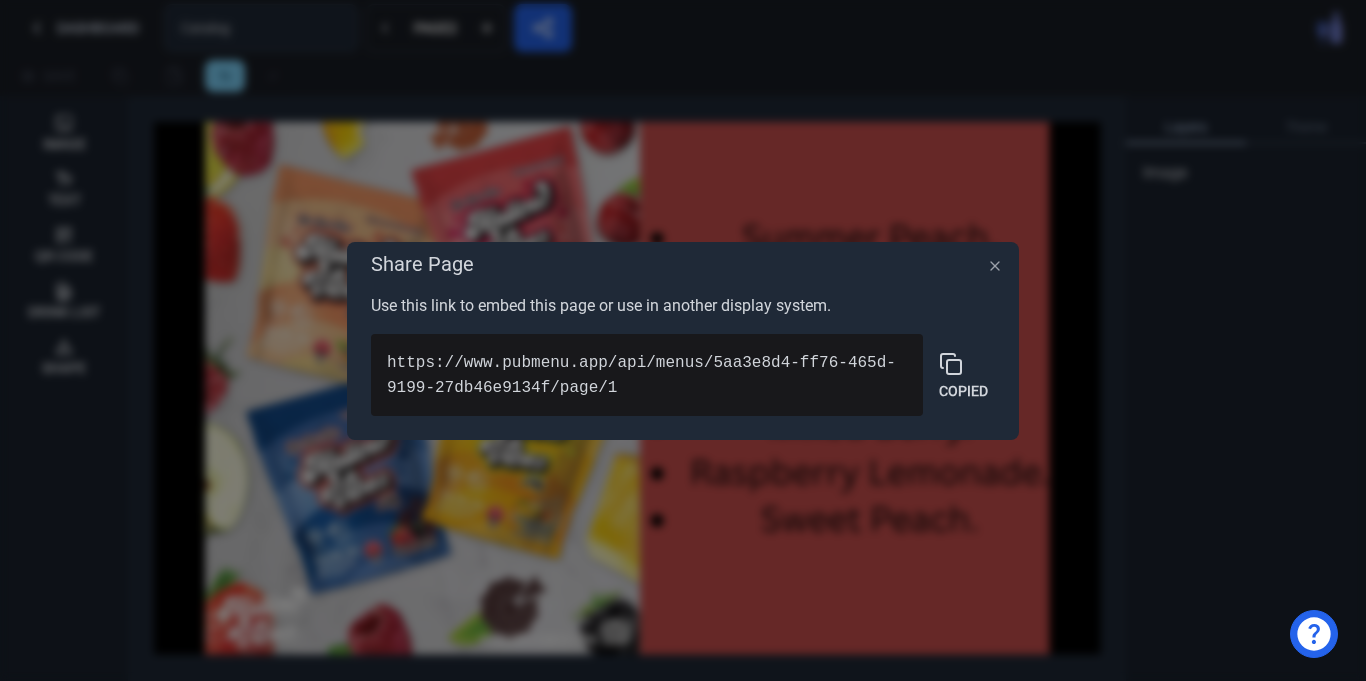 scroll, scrollTop: 0, scrollLeft: 0, axis: both 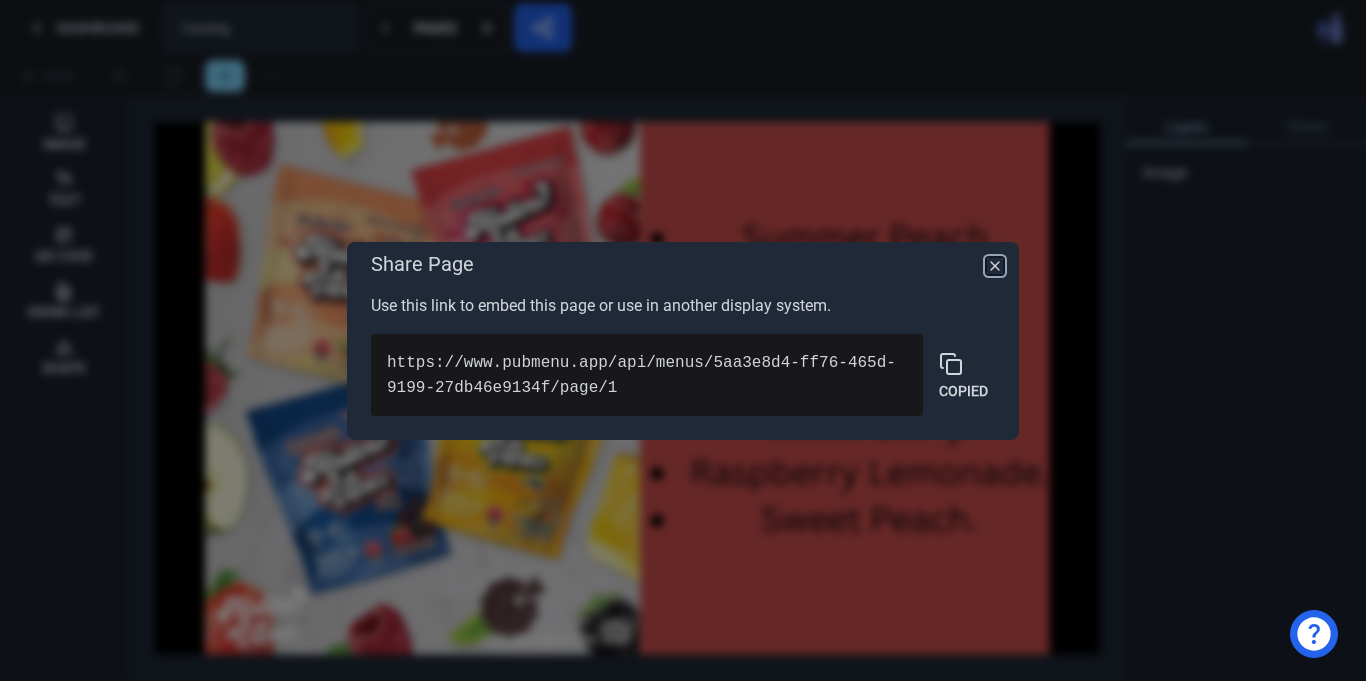 click 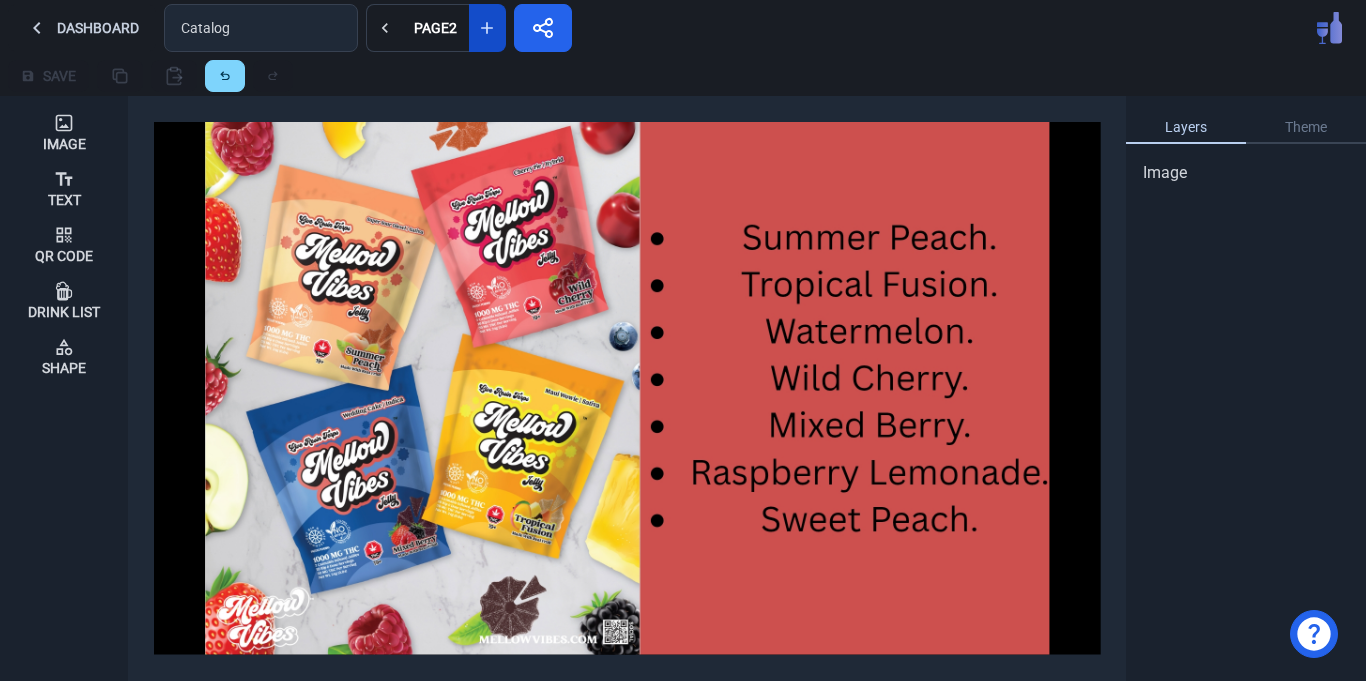 click at bounding box center [487, 28] 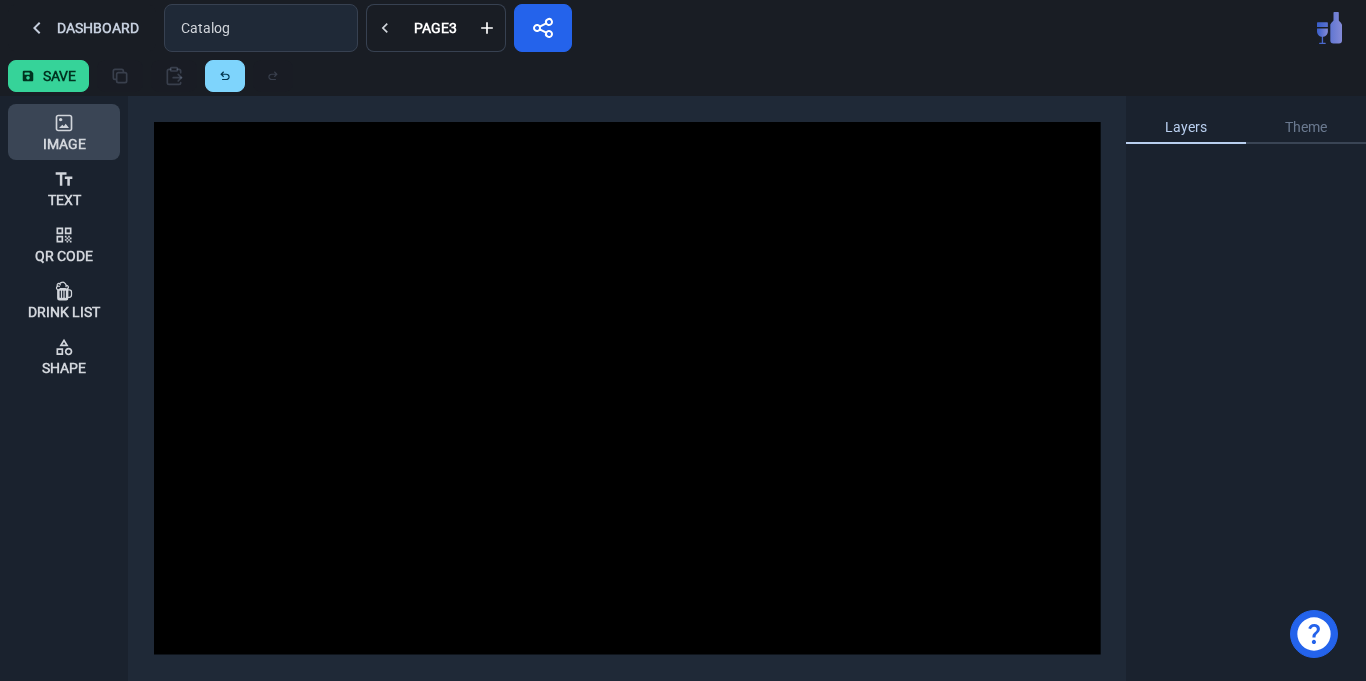click on "Image" at bounding box center [64, 144] 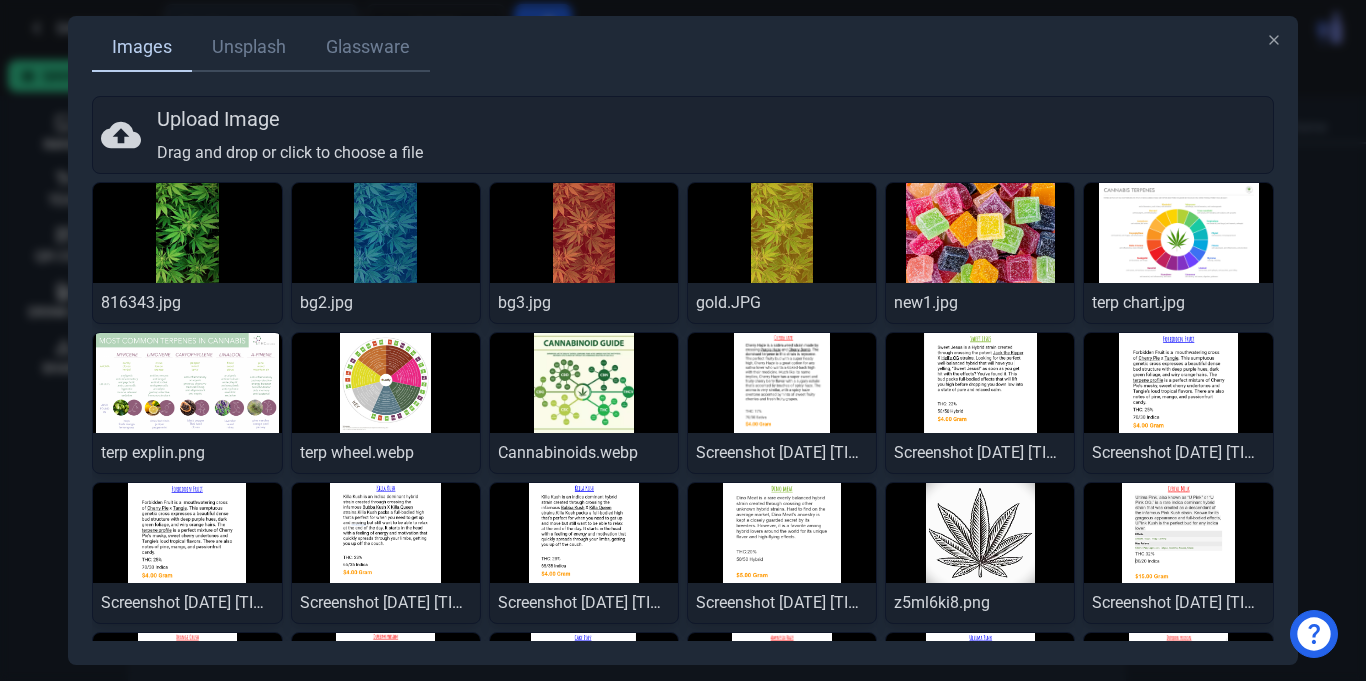 click at bounding box center (187, 383) 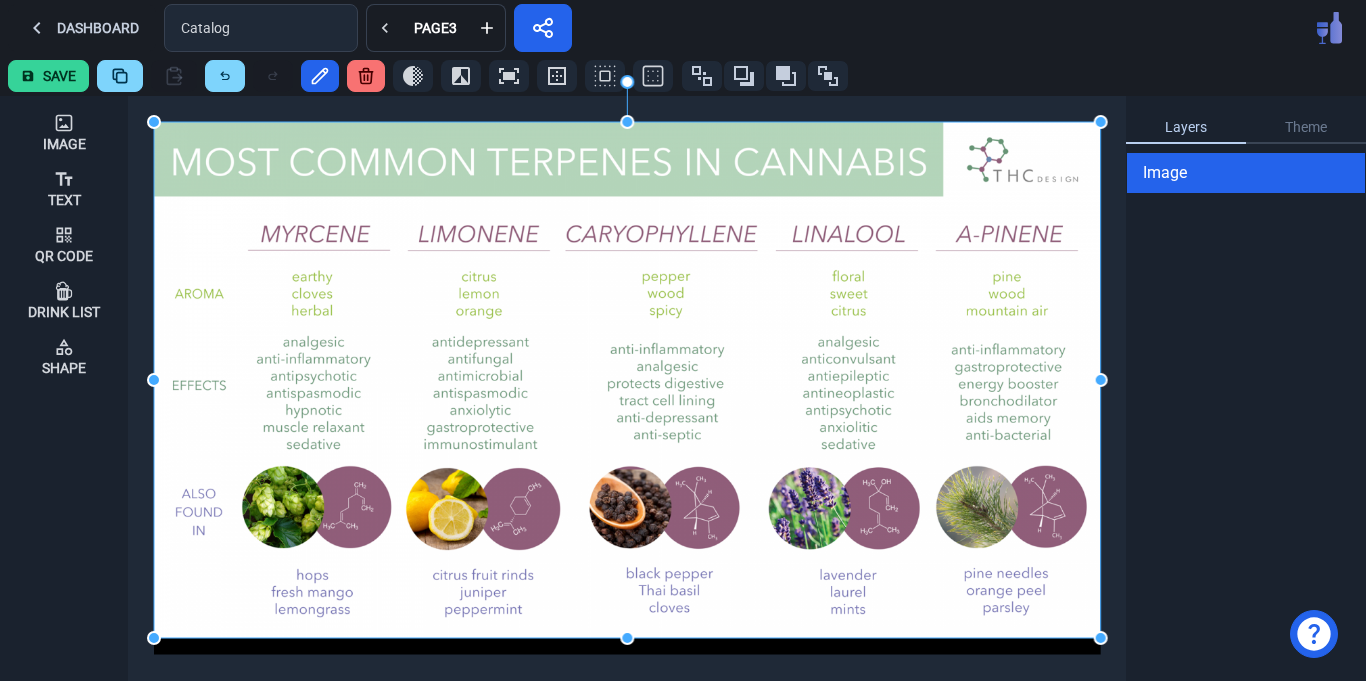 click 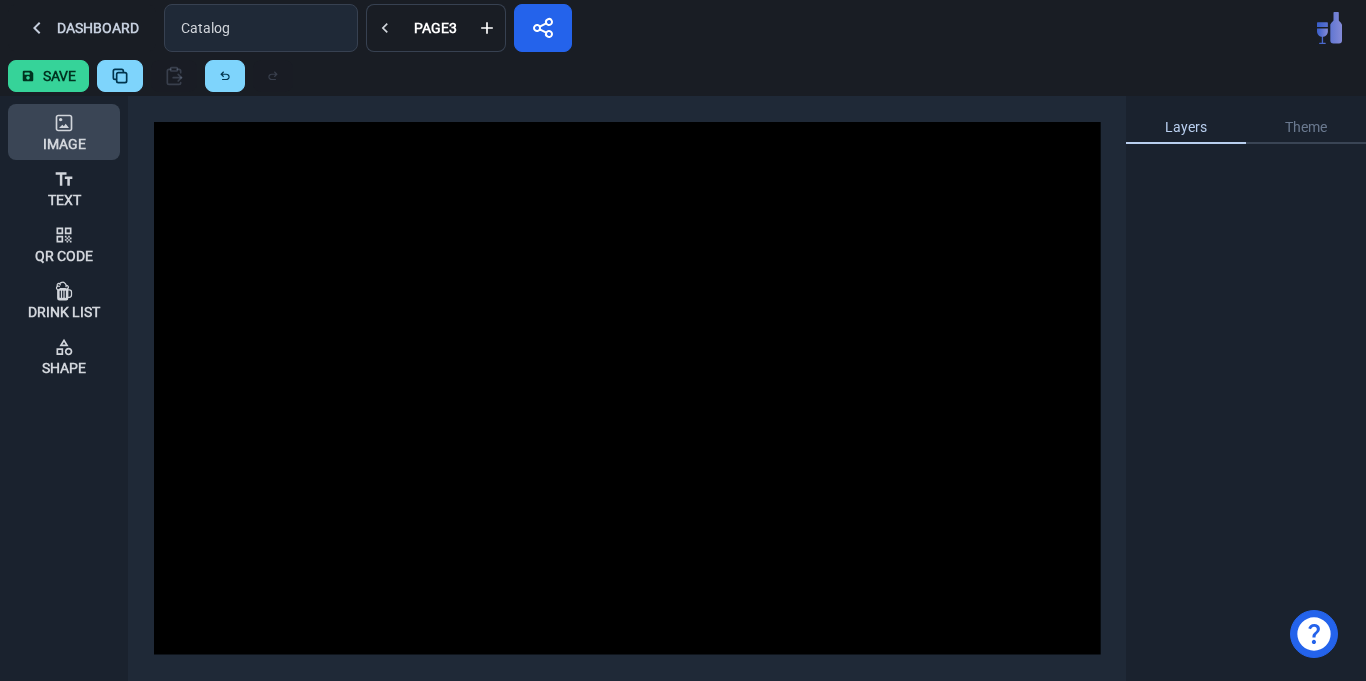 click on "Image" at bounding box center [64, 144] 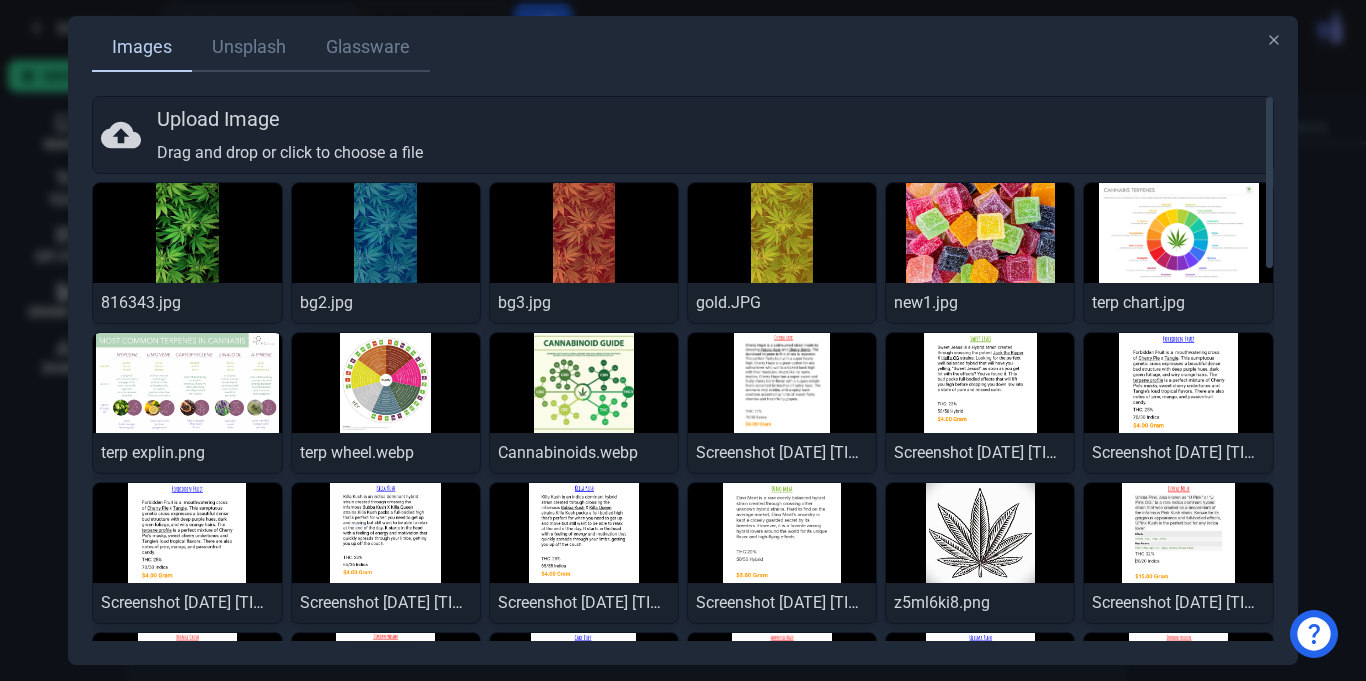 click on "Upload Image Drag and drop or click to choose a file" at bounding box center (682, 135) 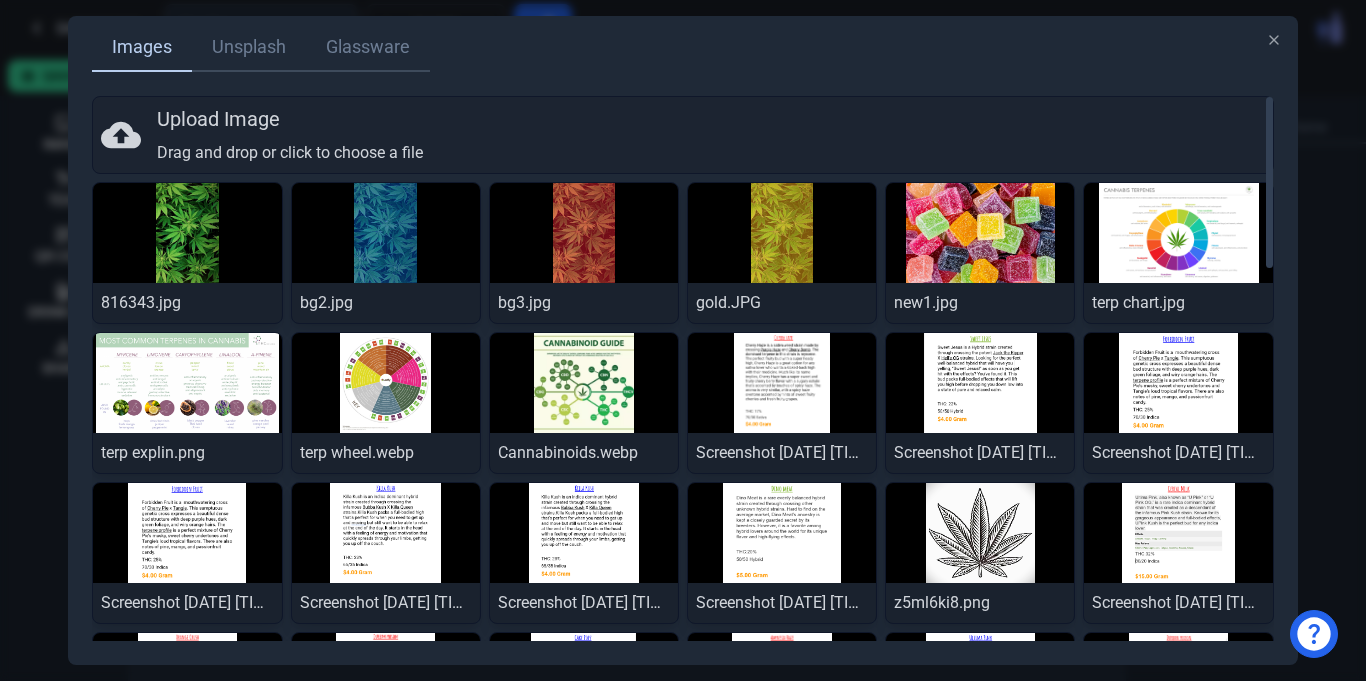 click on "Upload Image Drag and drop or click to choose a file" at bounding box center [682, 135] 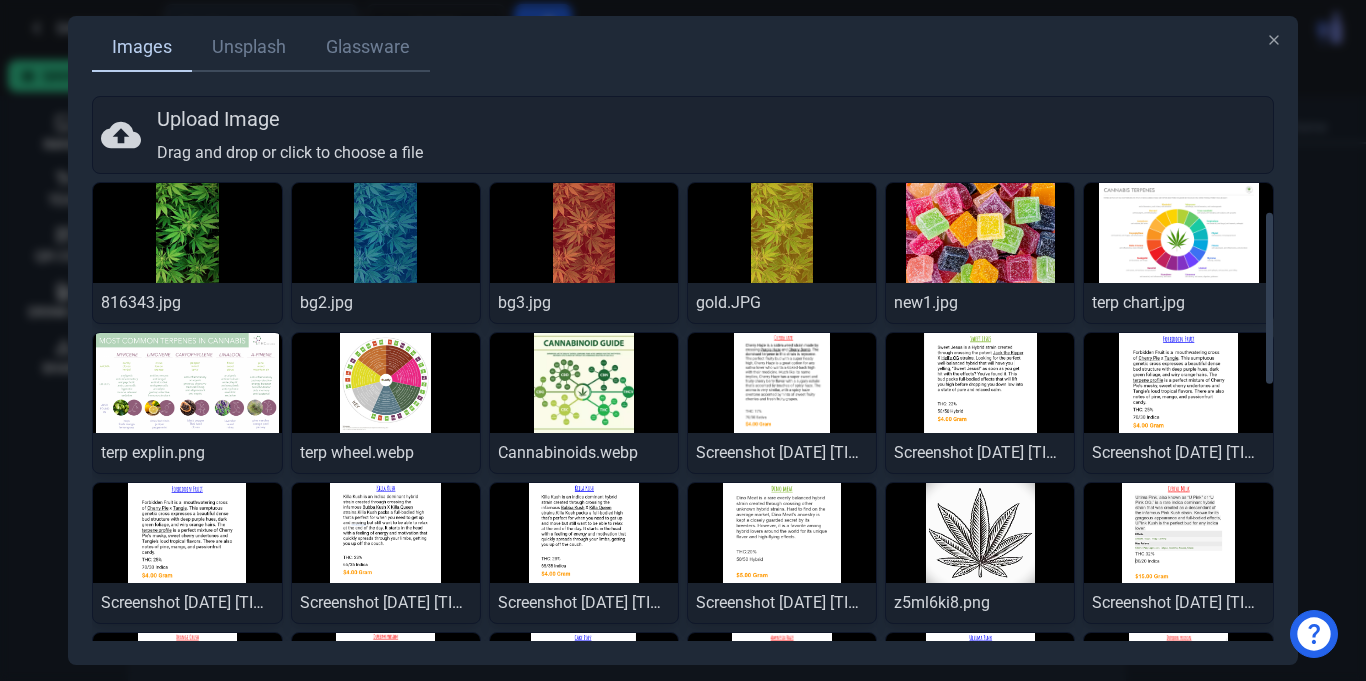 scroll, scrollTop: 1183, scrollLeft: 0, axis: vertical 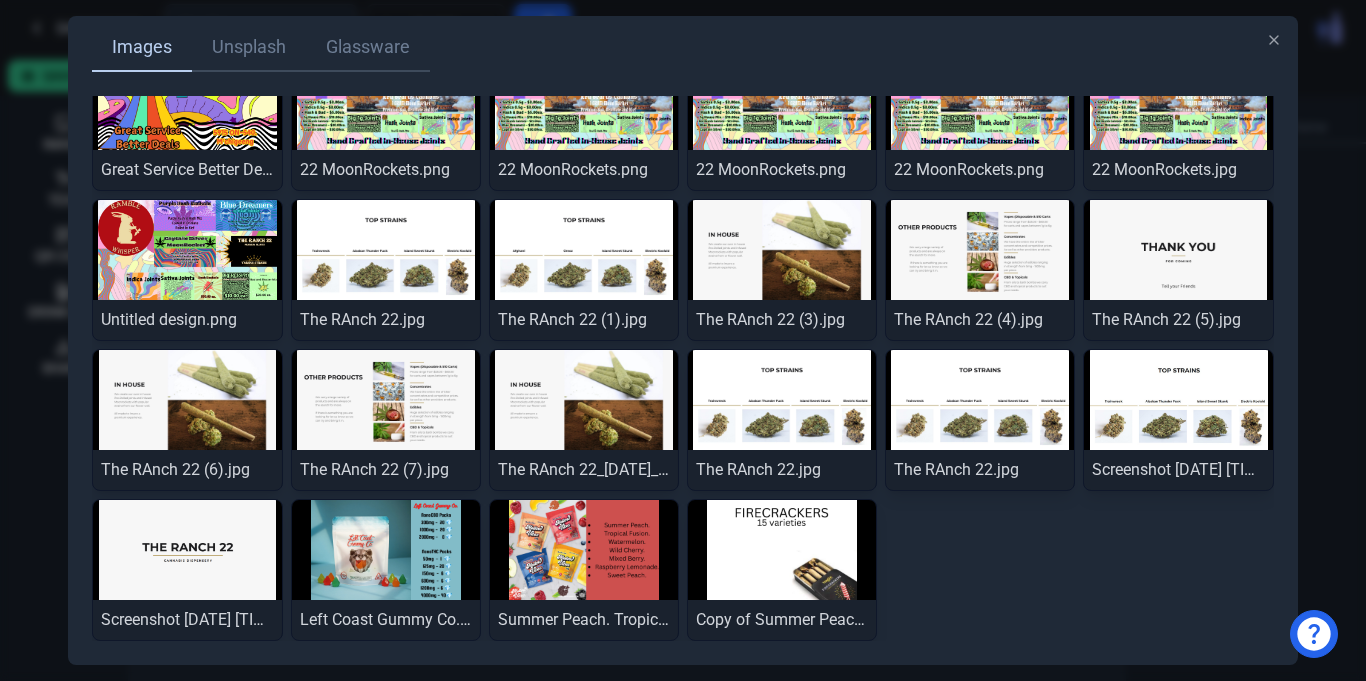 click at bounding box center (782, 550) 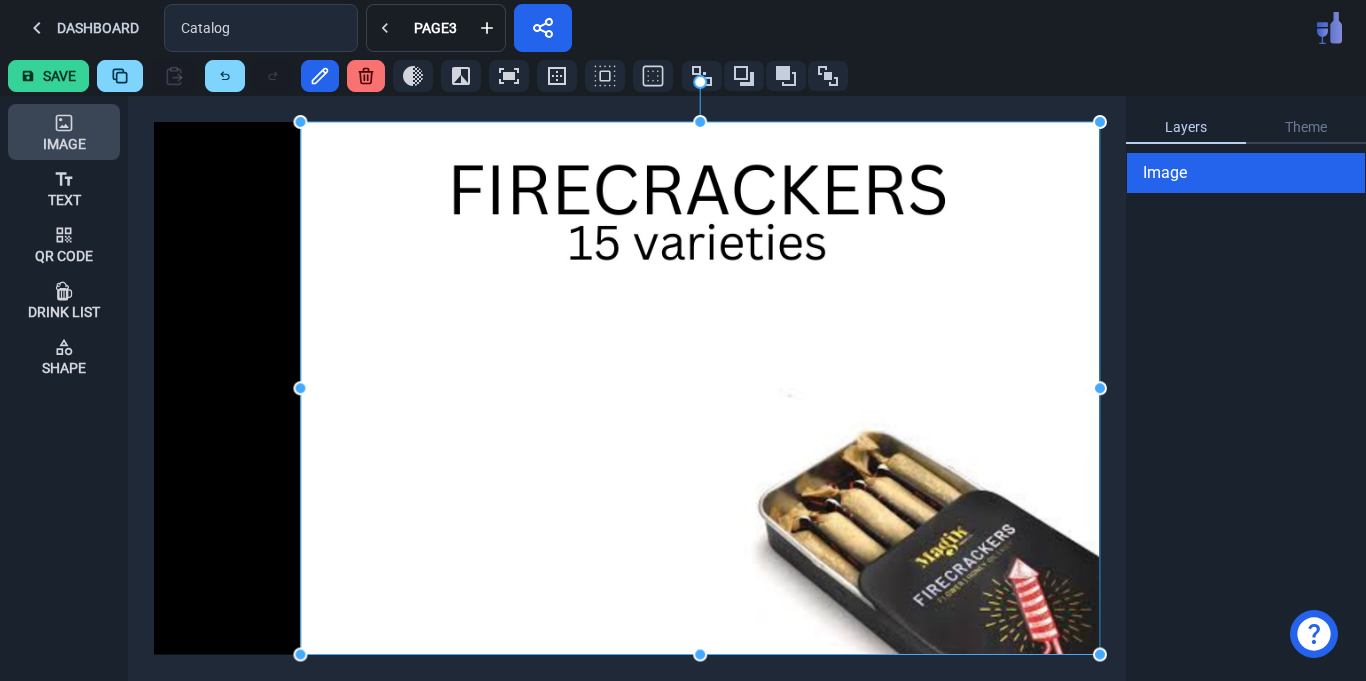 click on "Image" at bounding box center (64, 144) 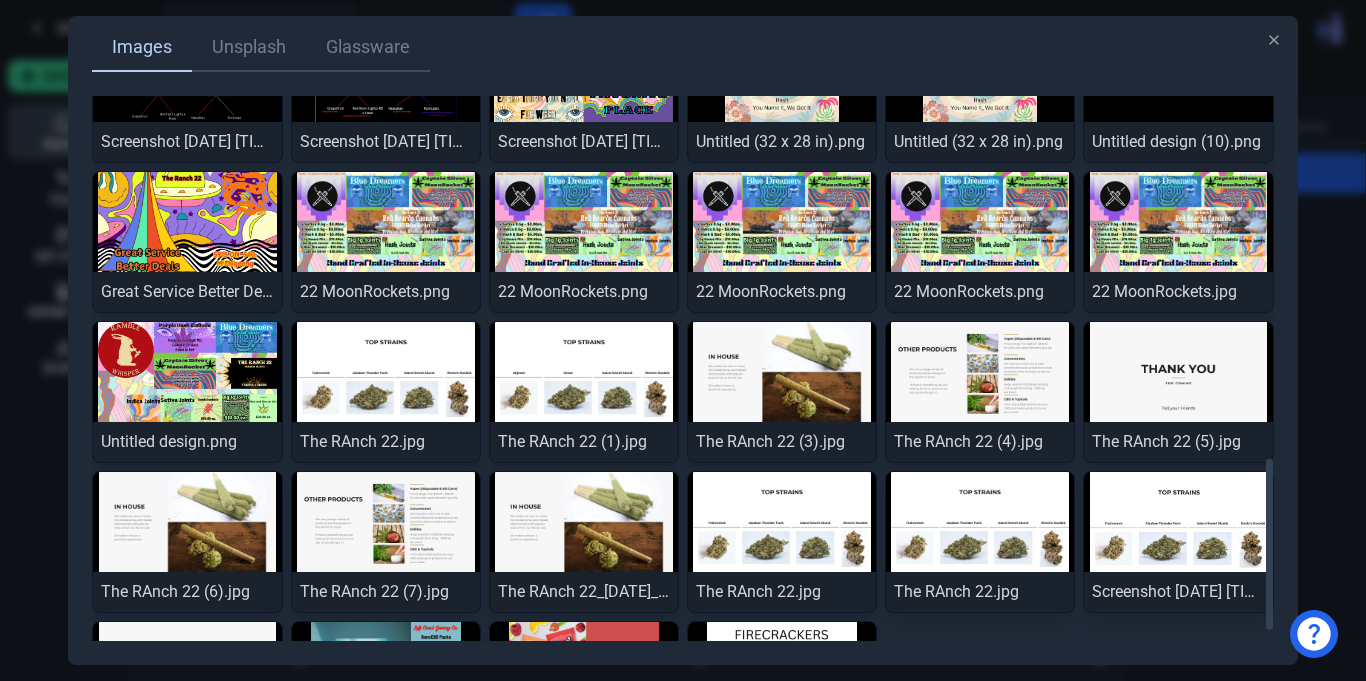 scroll, scrollTop: 1183, scrollLeft: 0, axis: vertical 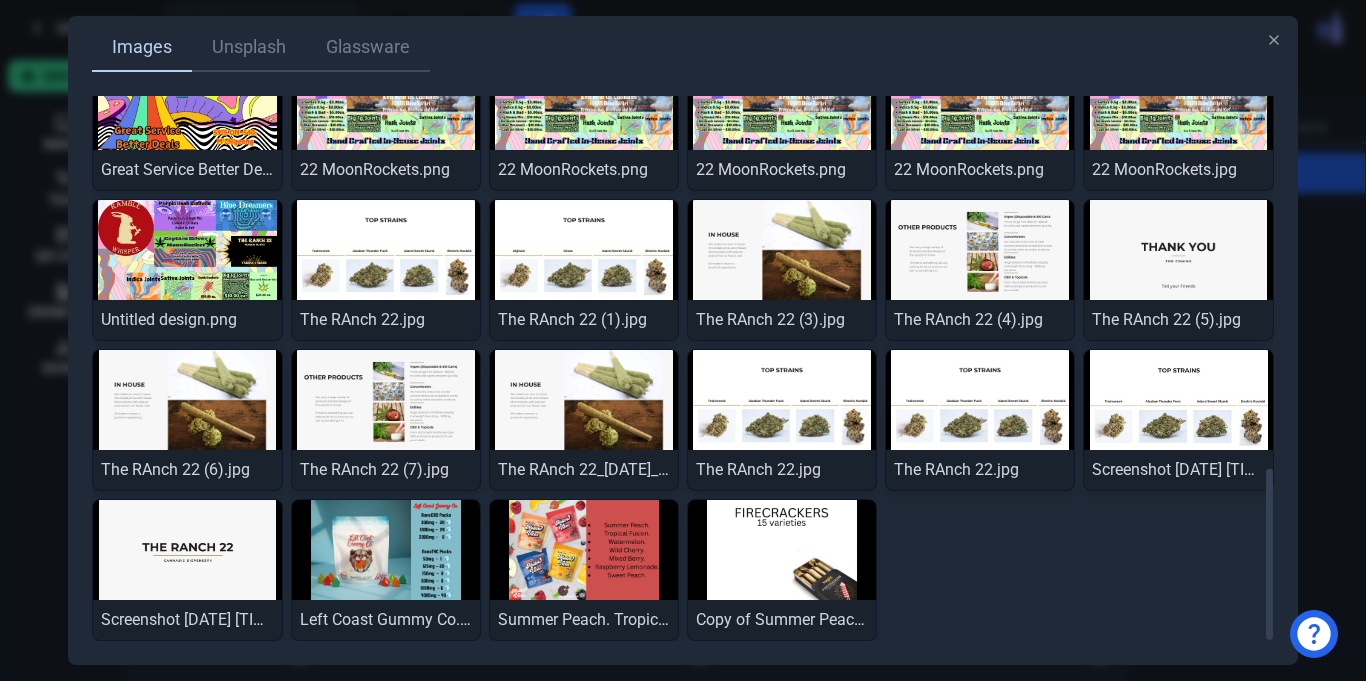 click at bounding box center [782, 550] 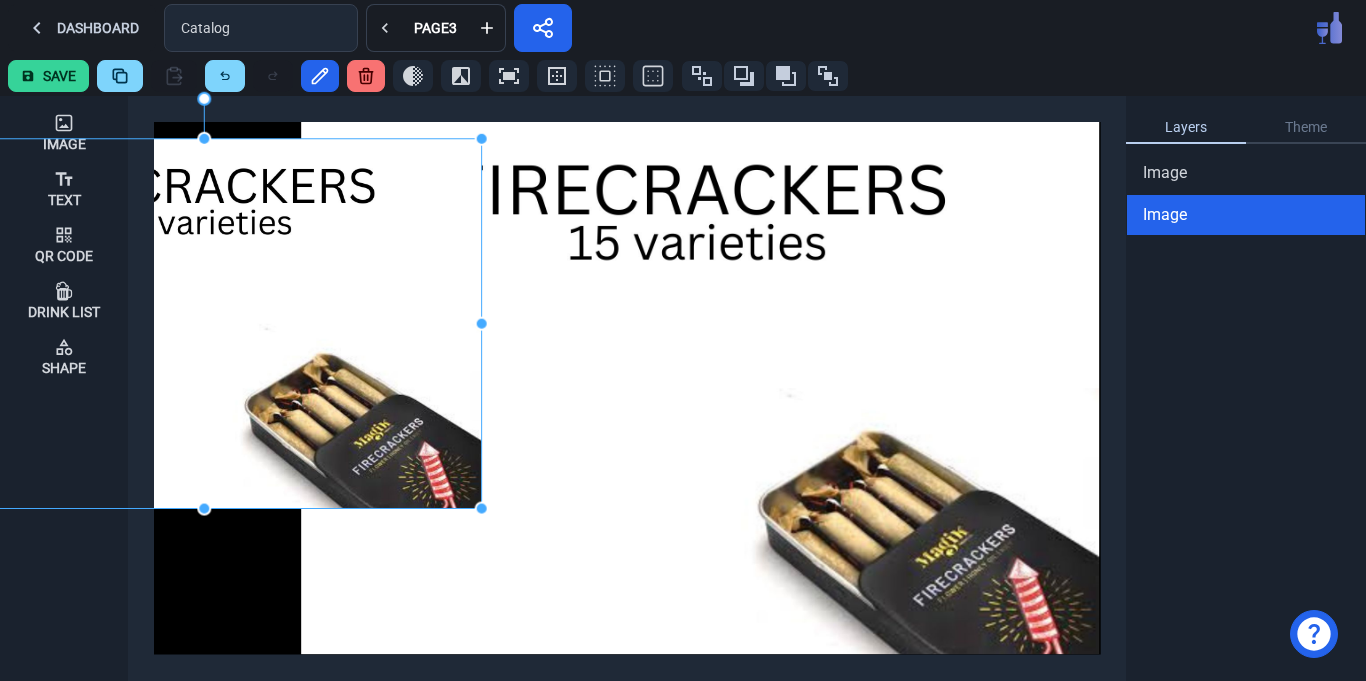 drag, startPoint x: 868, startPoint y: 322, endPoint x: 477, endPoint y: 386, distance: 396.20322 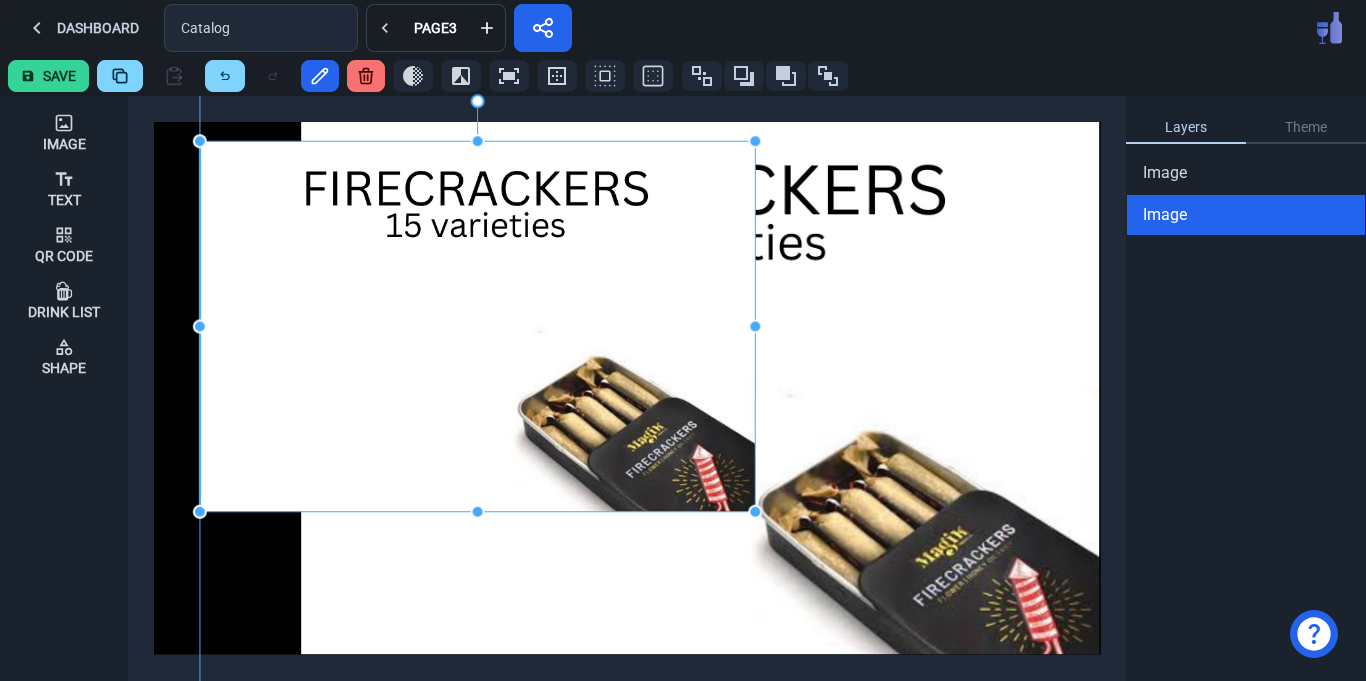 drag, startPoint x: 331, startPoint y: 356, endPoint x: 604, endPoint y: 361, distance: 273.04578 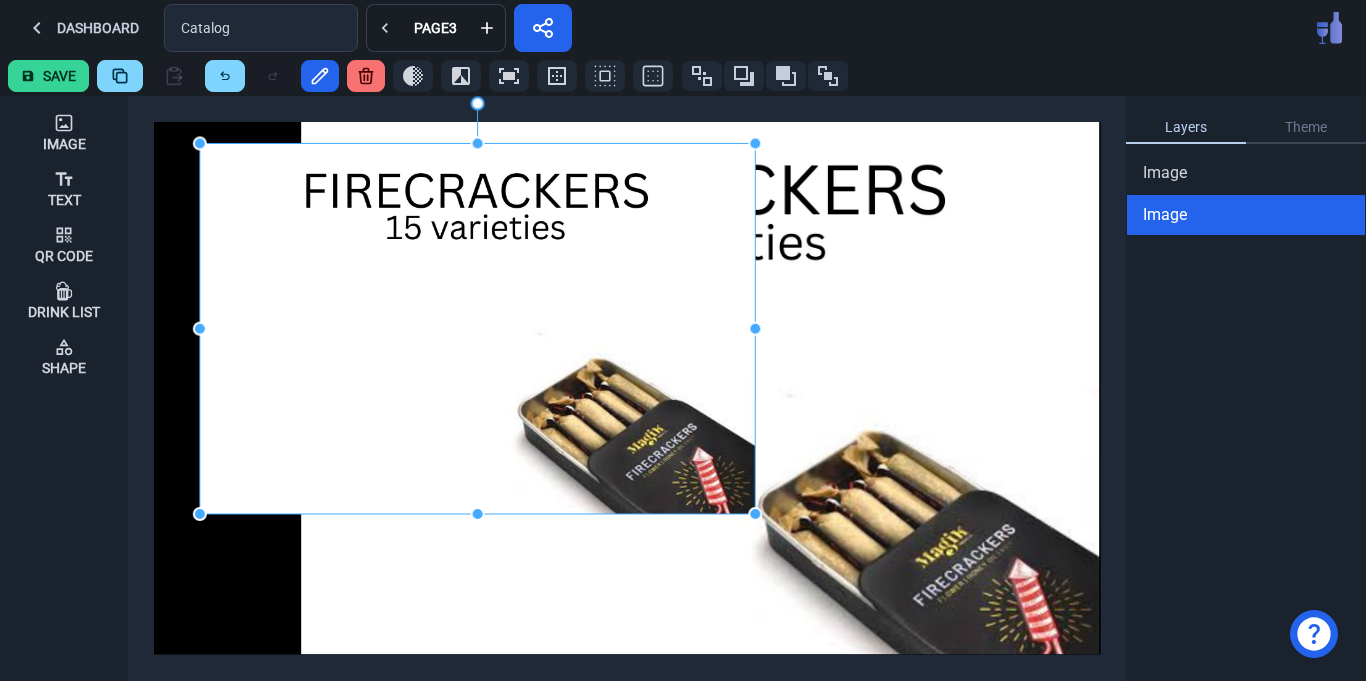 click 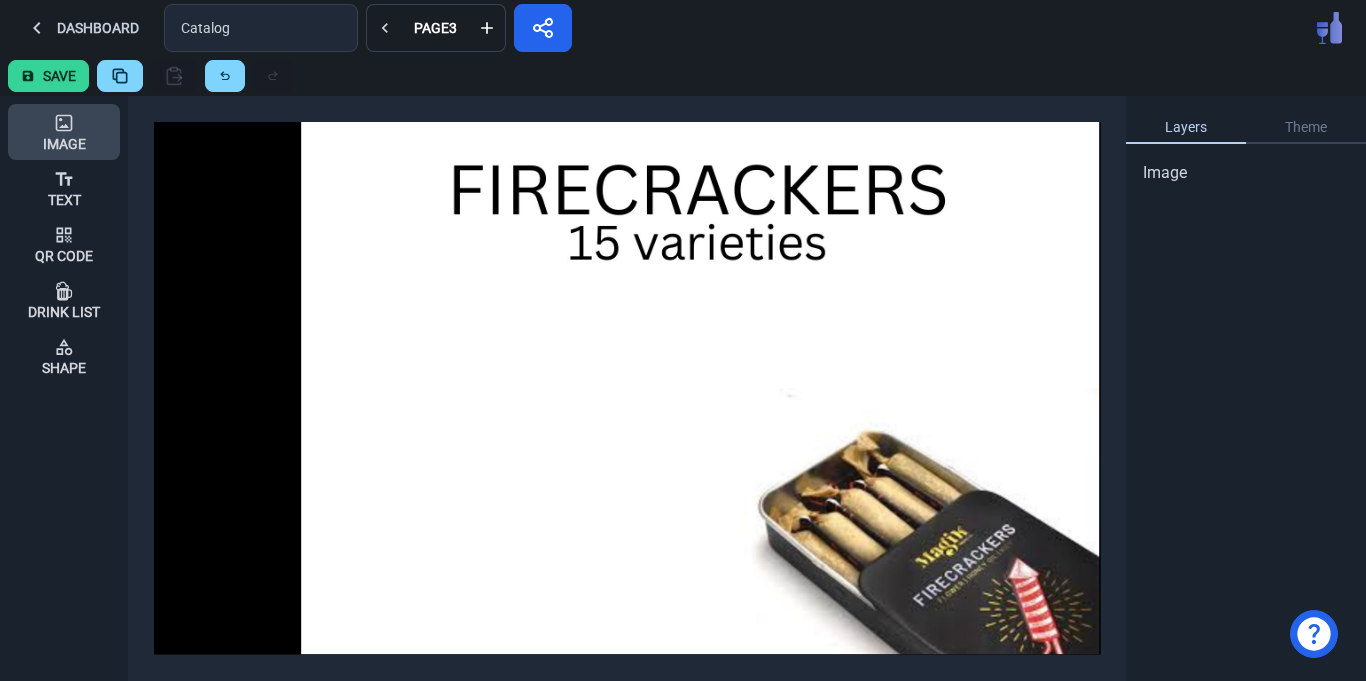 click on "Image" at bounding box center [64, 144] 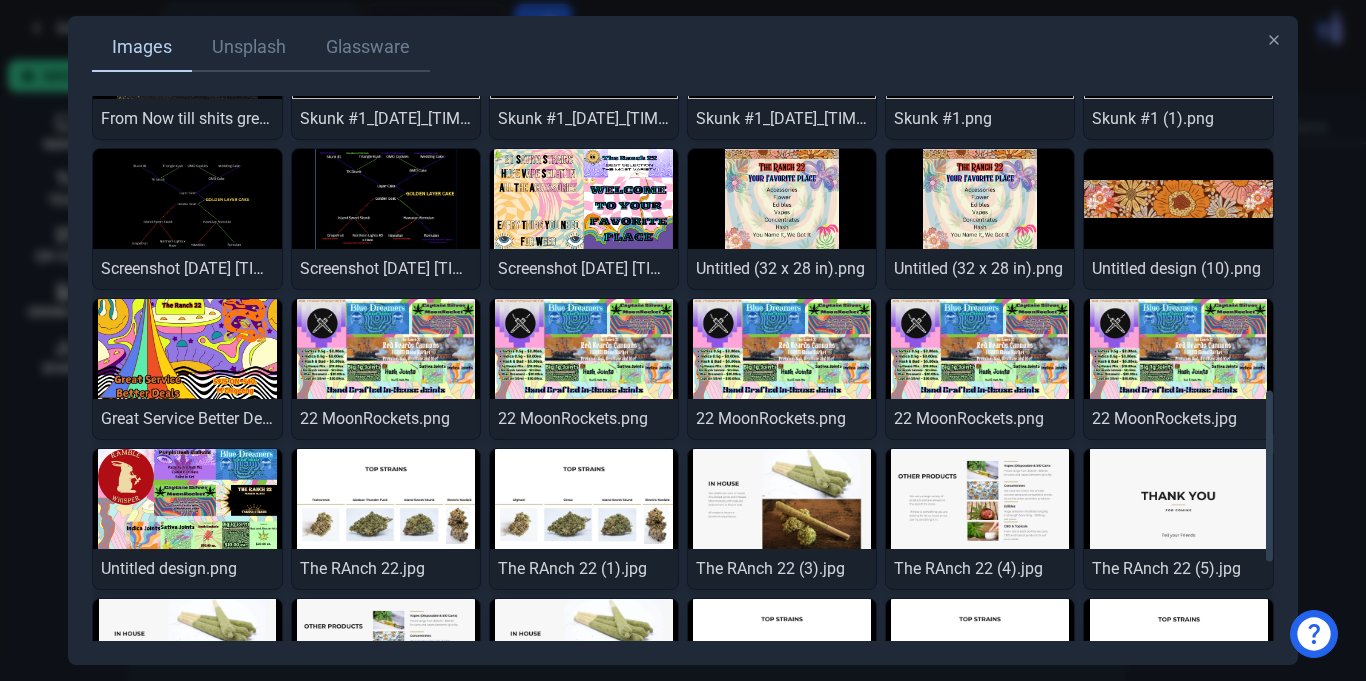 scroll, scrollTop: 1183, scrollLeft: 0, axis: vertical 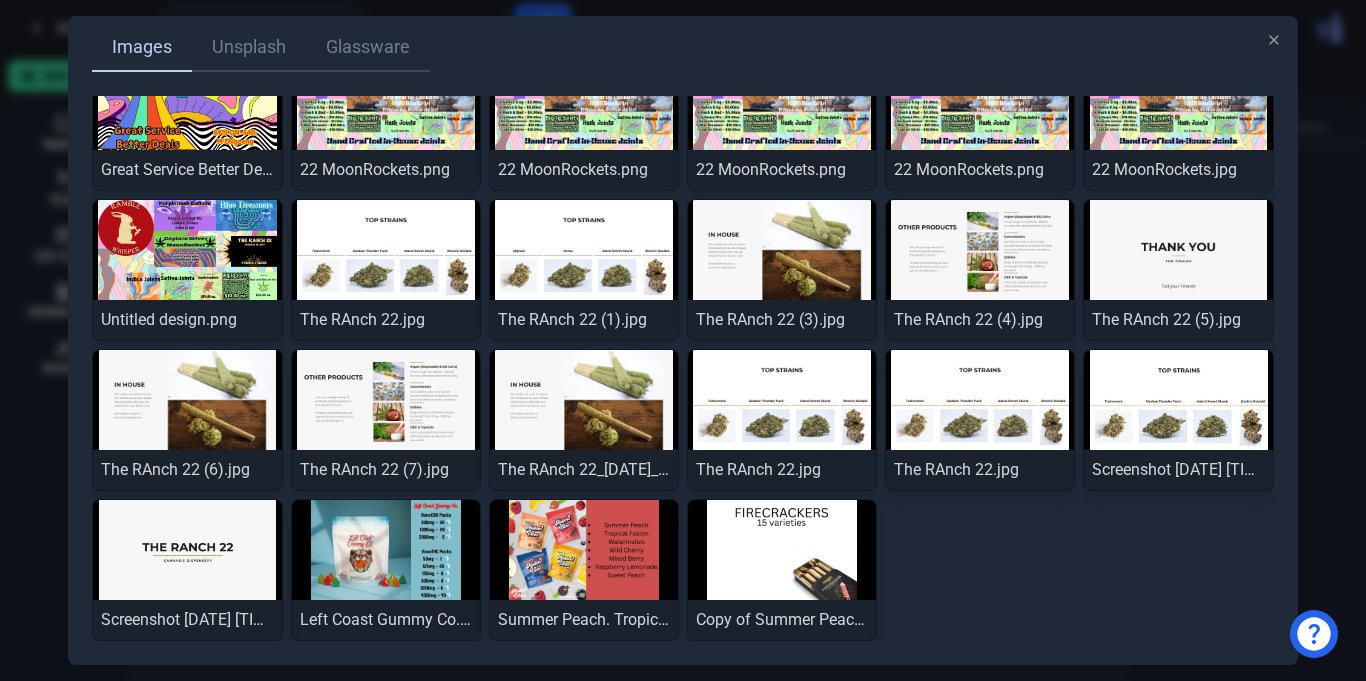 click at bounding box center [187, 550] 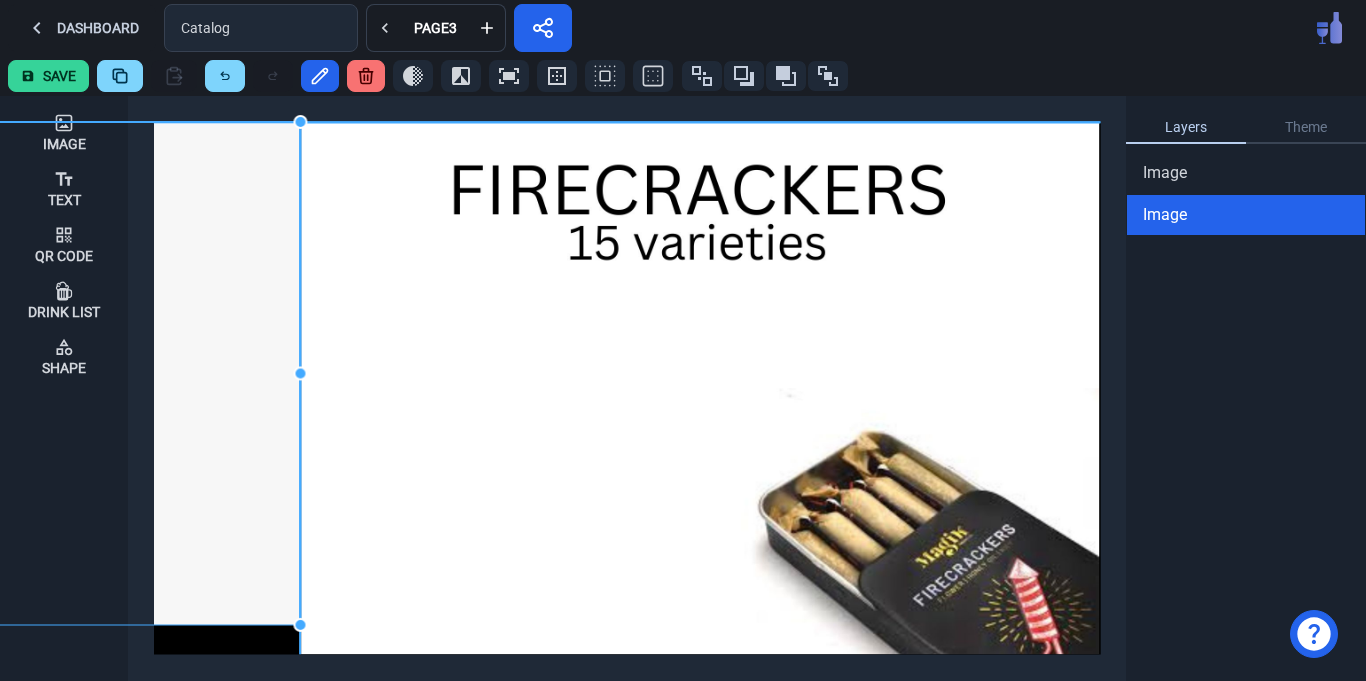 drag, startPoint x: 888, startPoint y: 563, endPoint x: 139, endPoint y: 563, distance: 749 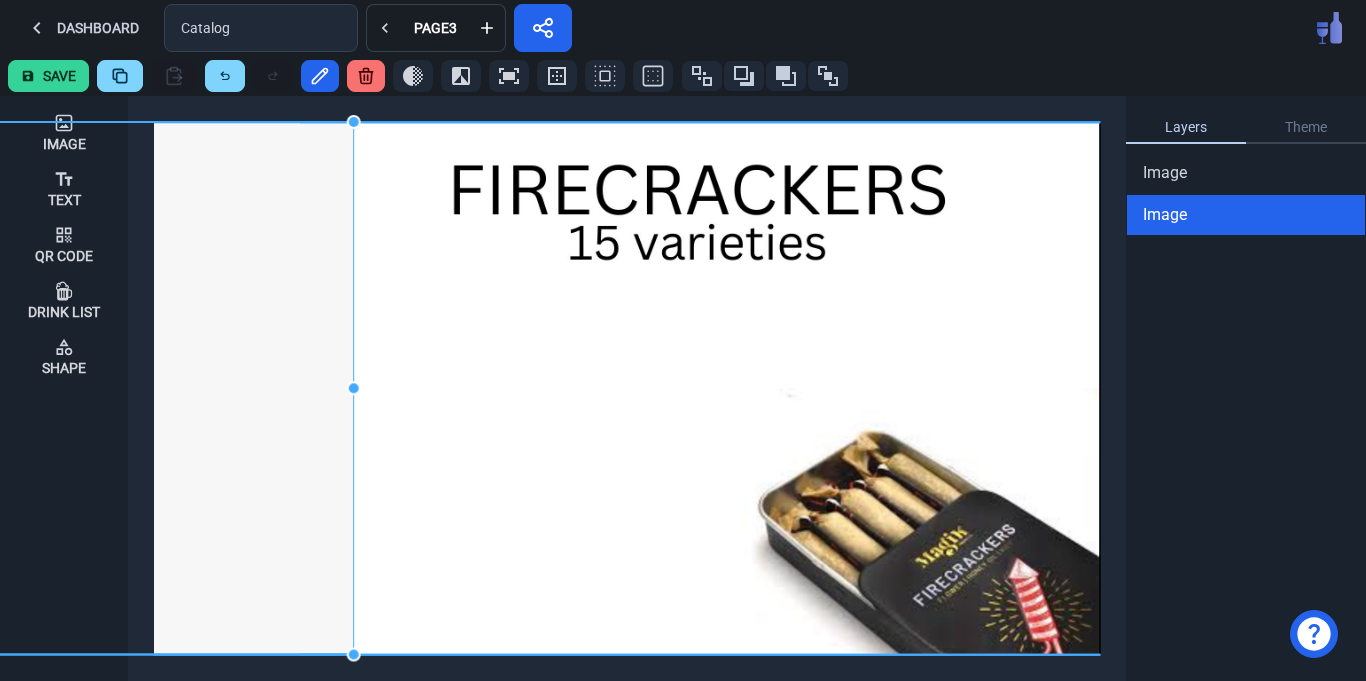 drag, startPoint x: 298, startPoint y: 628, endPoint x: 344, endPoint y: 669, distance: 61.6198 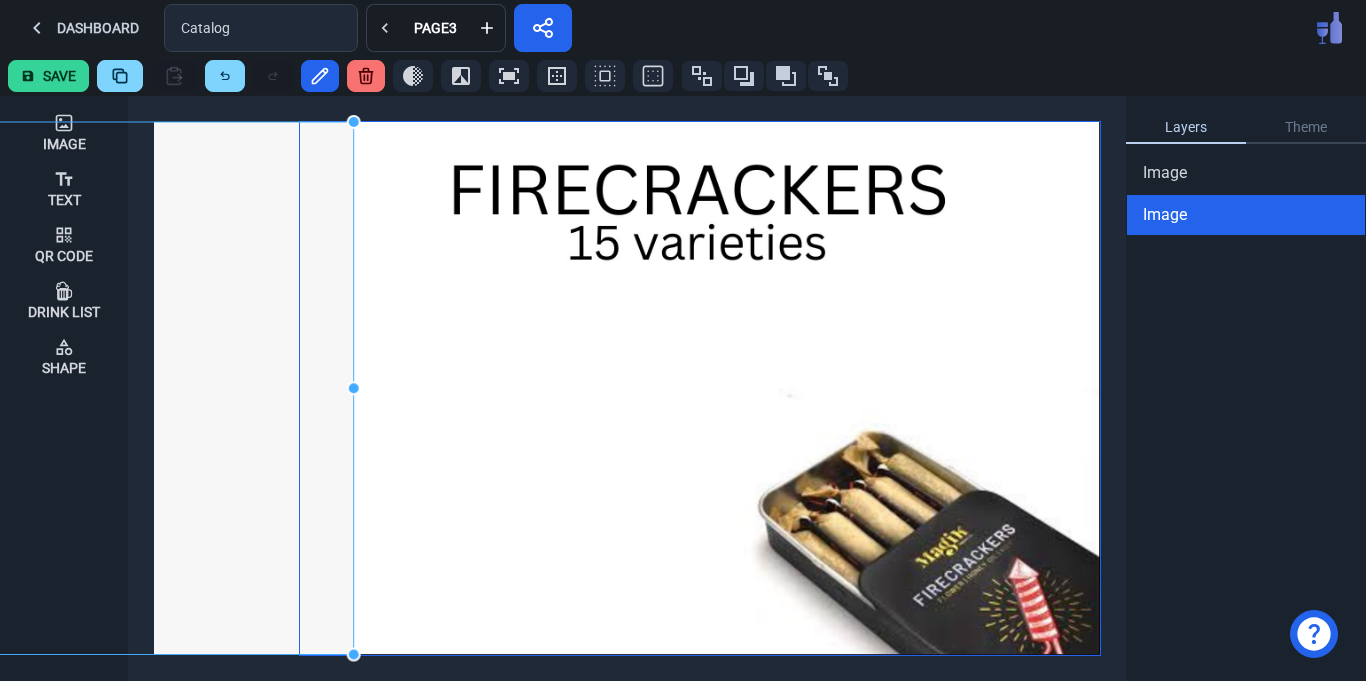 click at bounding box center [700, 388] 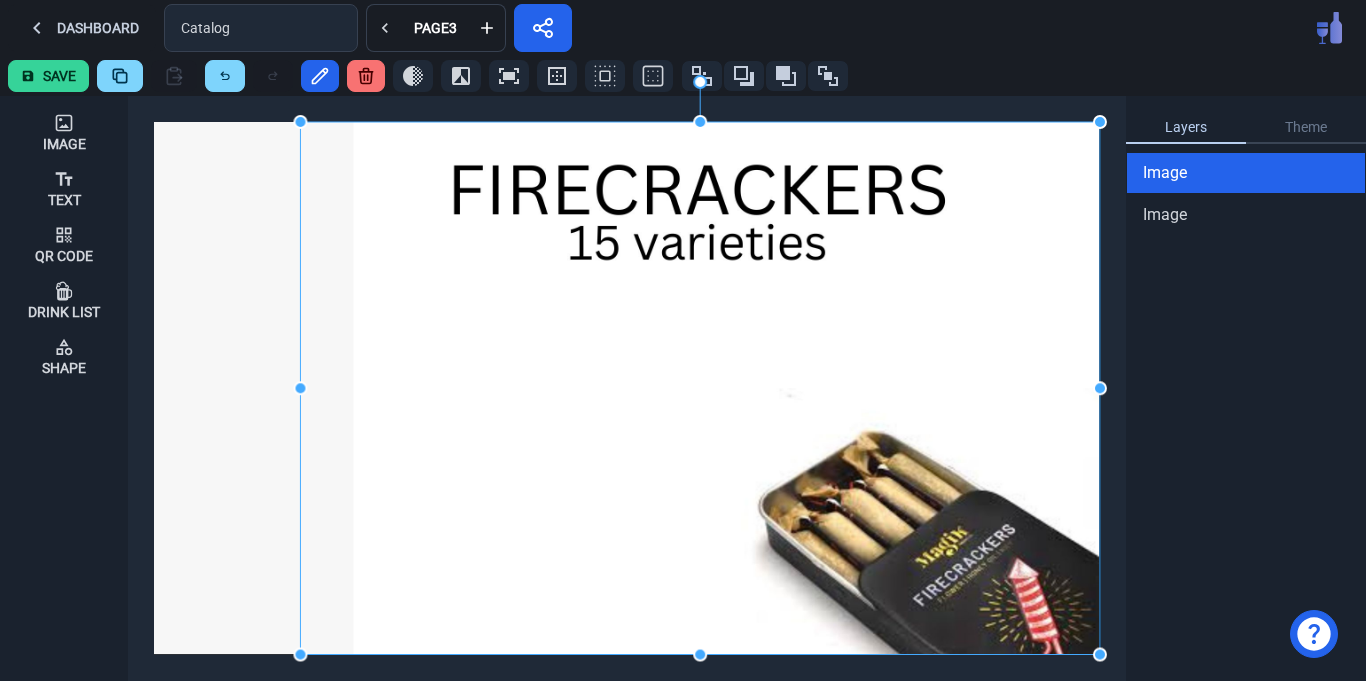 click at bounding box center (1107, 76) 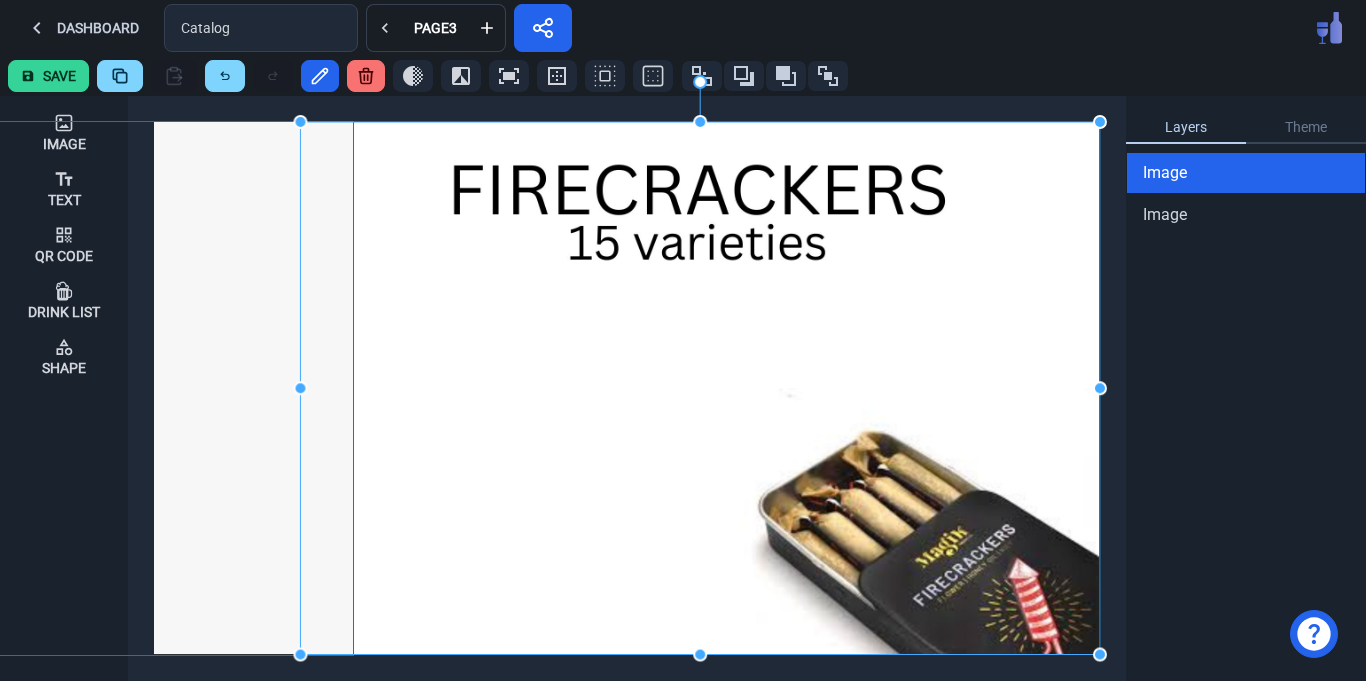 click at bounding box center (-120, 388) 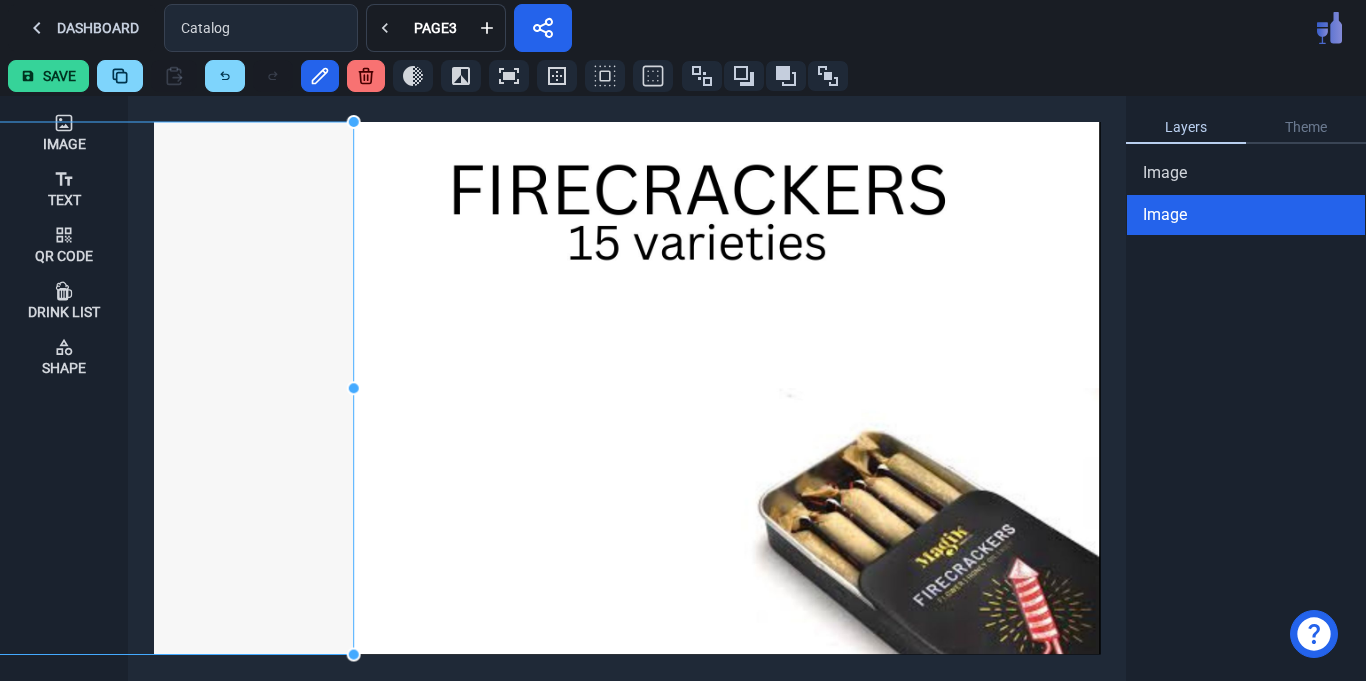 click at bounding box center [366, 76] 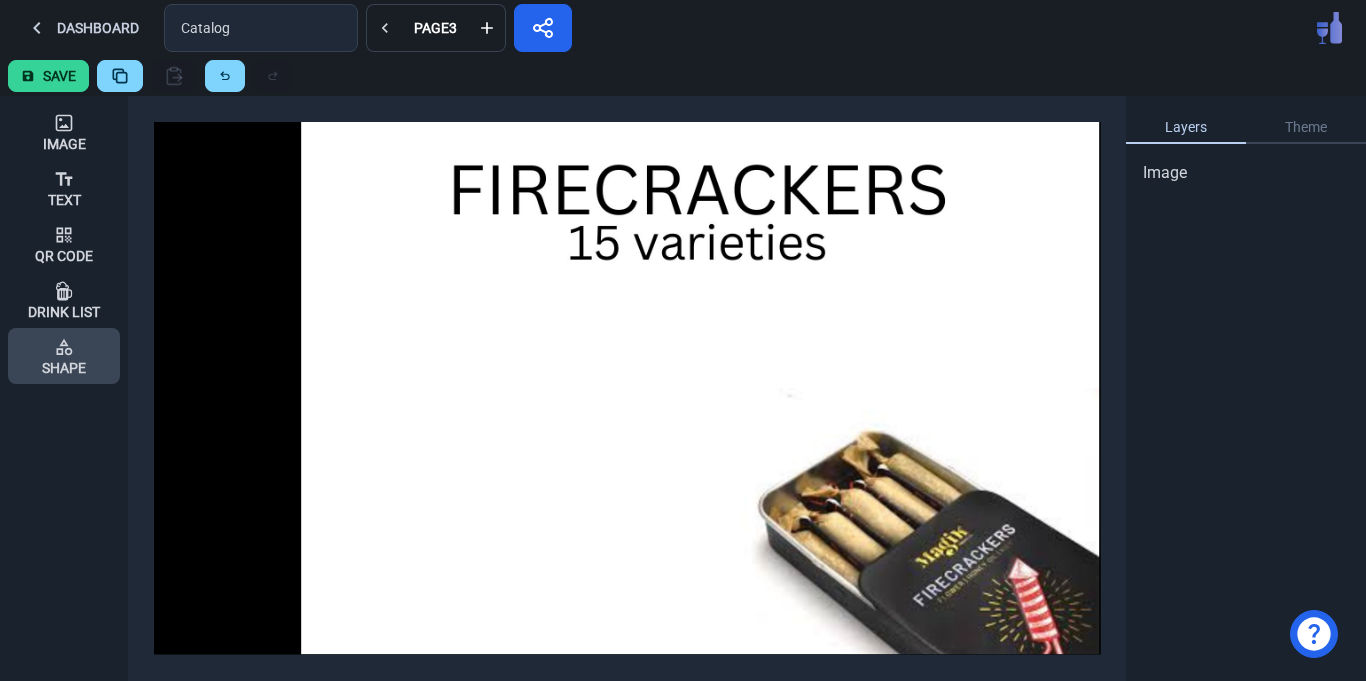 click 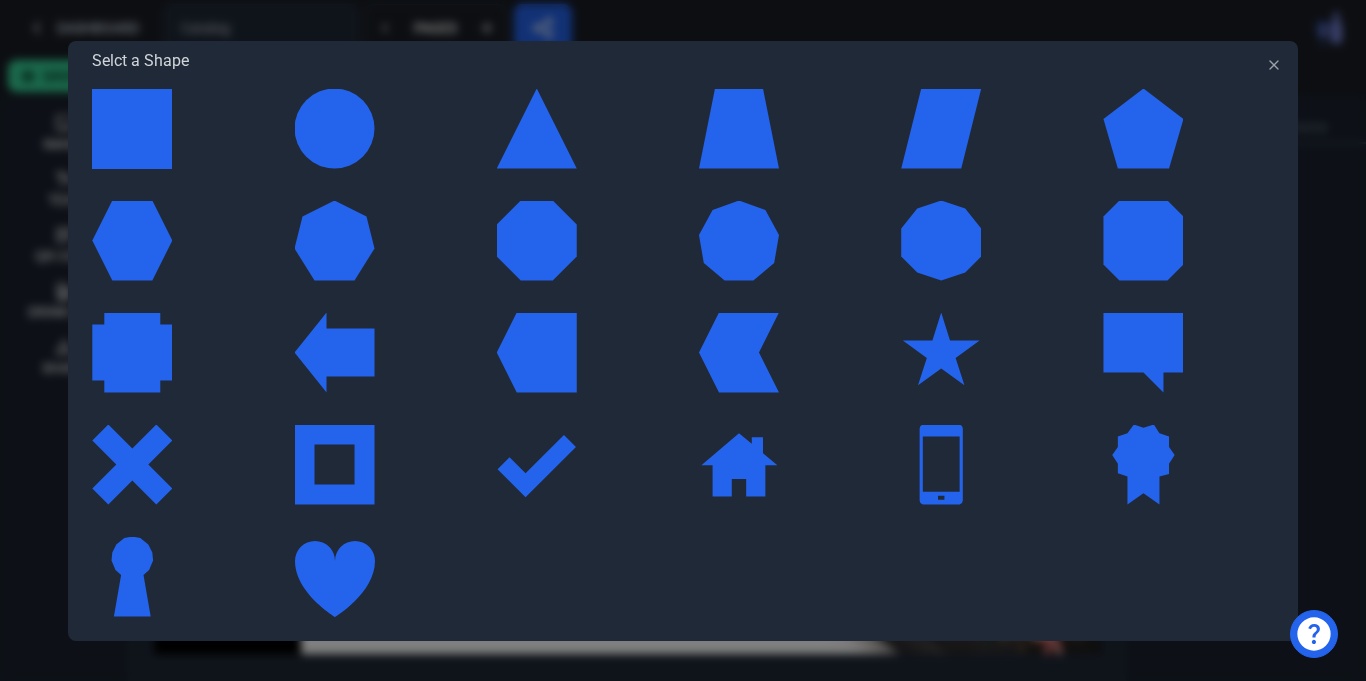 click at bounding box center (132, 129) 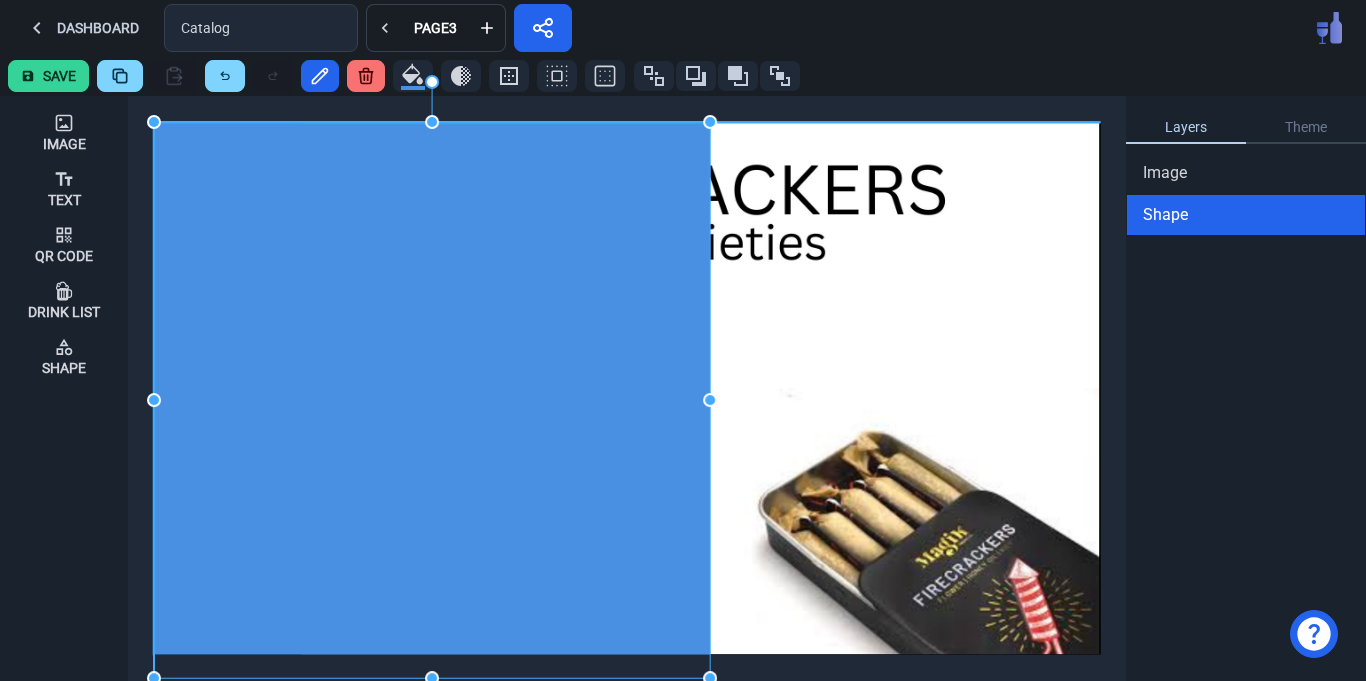 drag, startPoint x: 344, startPoint y: 309, endPoint x: 706, endPoint y: 672, distance: 512.6529 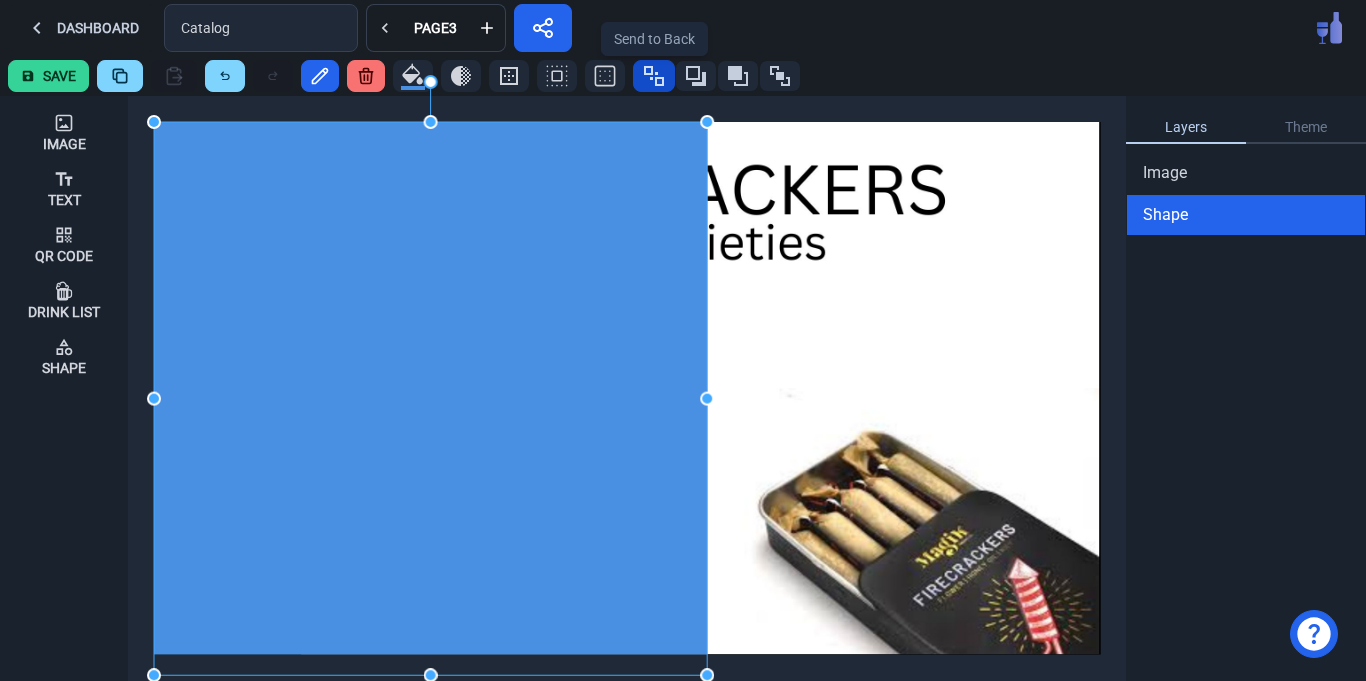 click 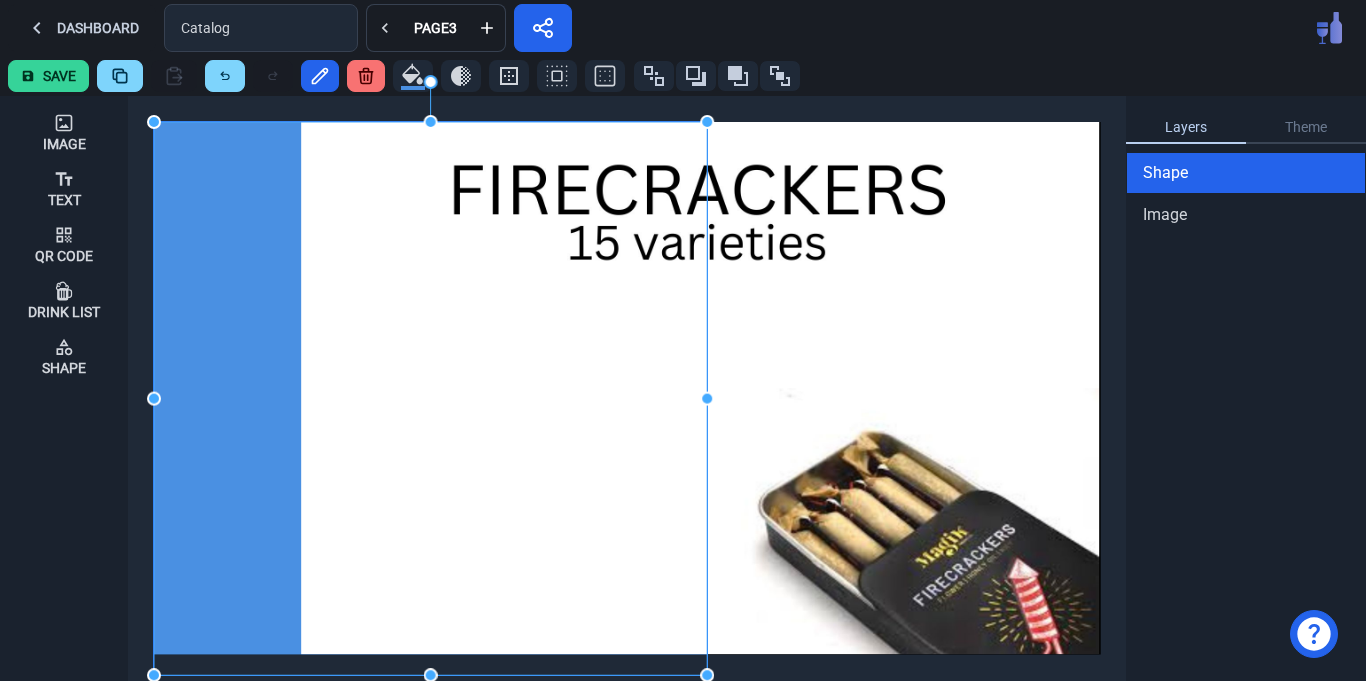 click at bounding box center (430, 398) 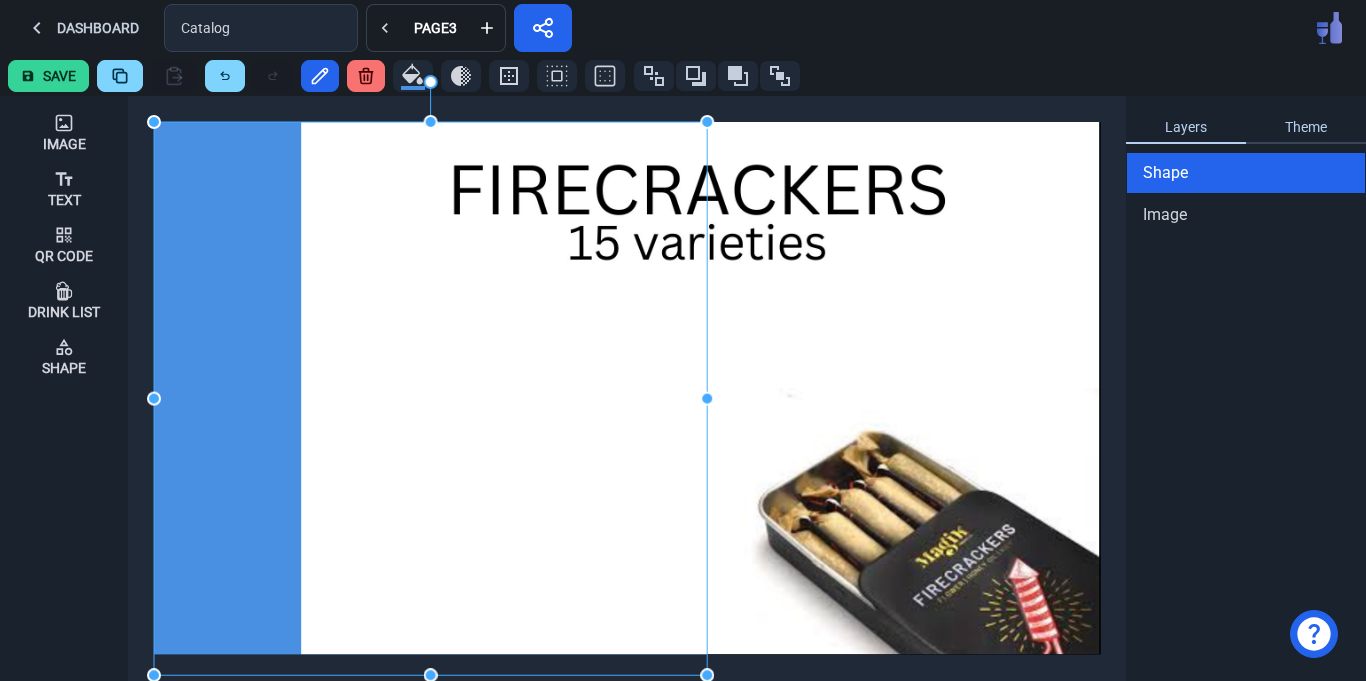 click on "Theme" at bounding box center (1306, 128) 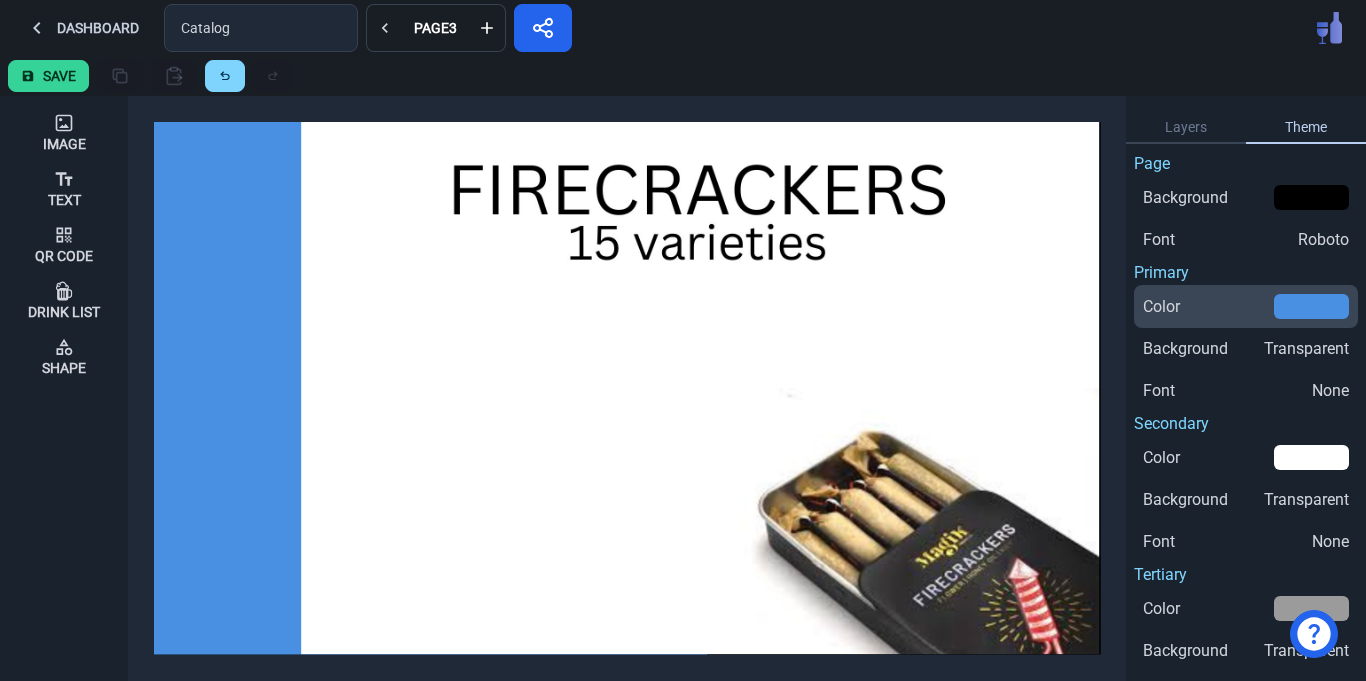 click on "Color" at bounding box center (1246, 306) 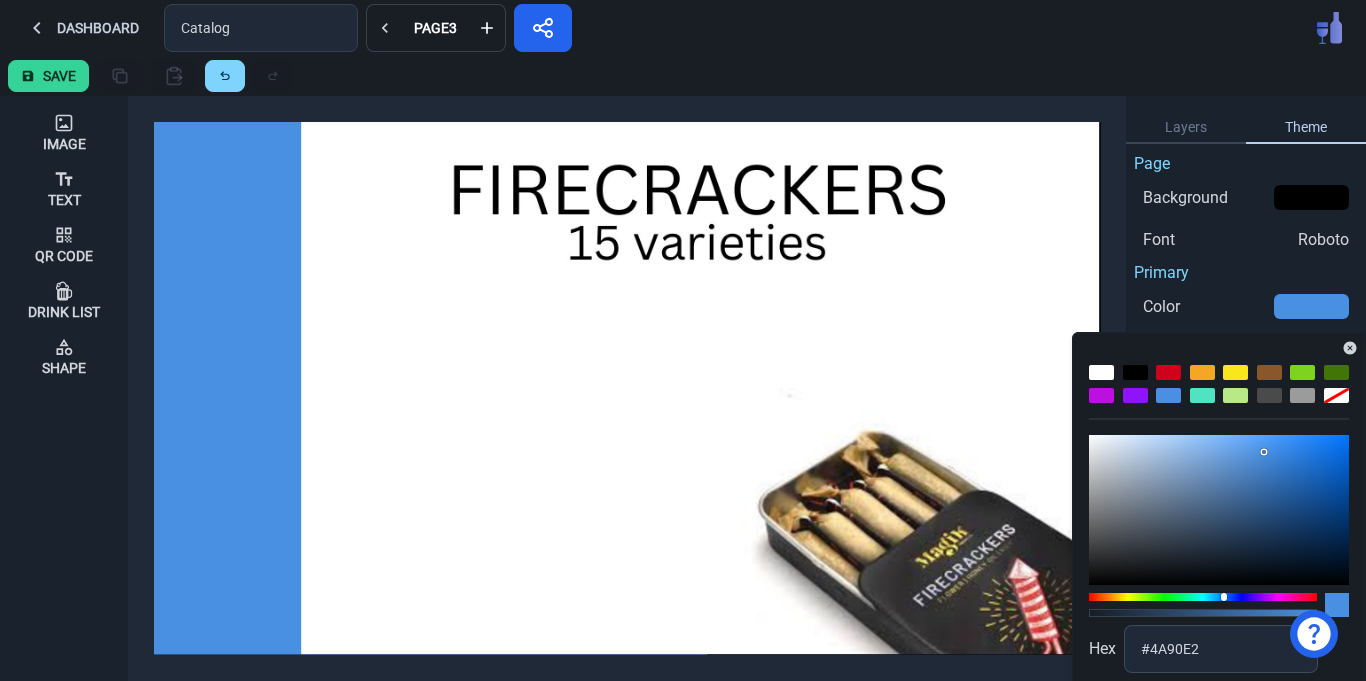 click at bounding box center [1168, 372] 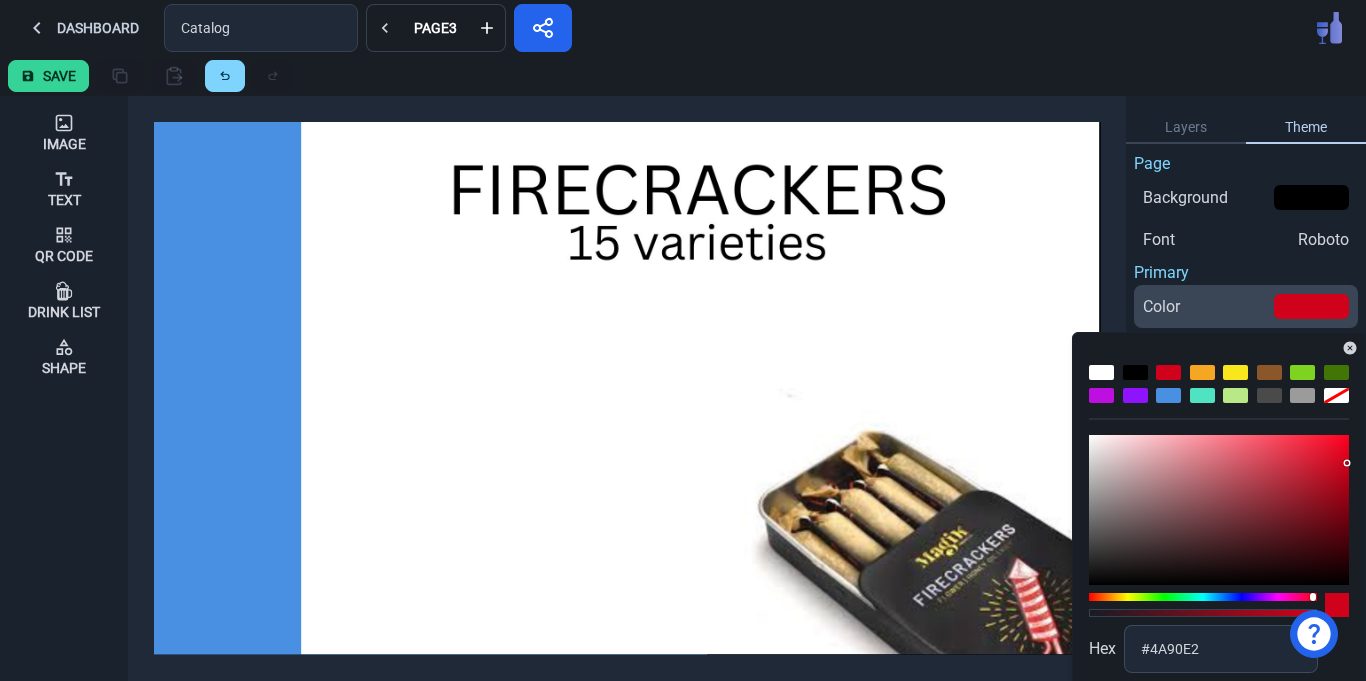 click at bounding box center (1311, 306) 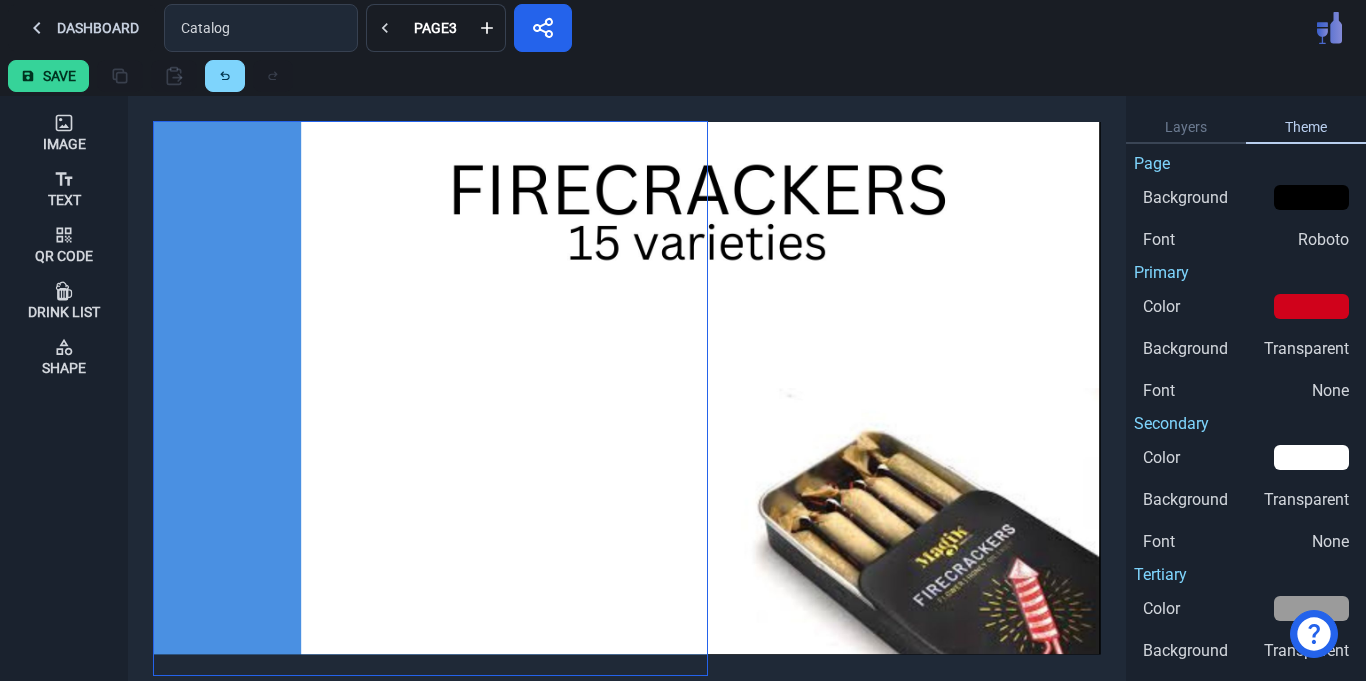 click at bounding box center [430, 398] 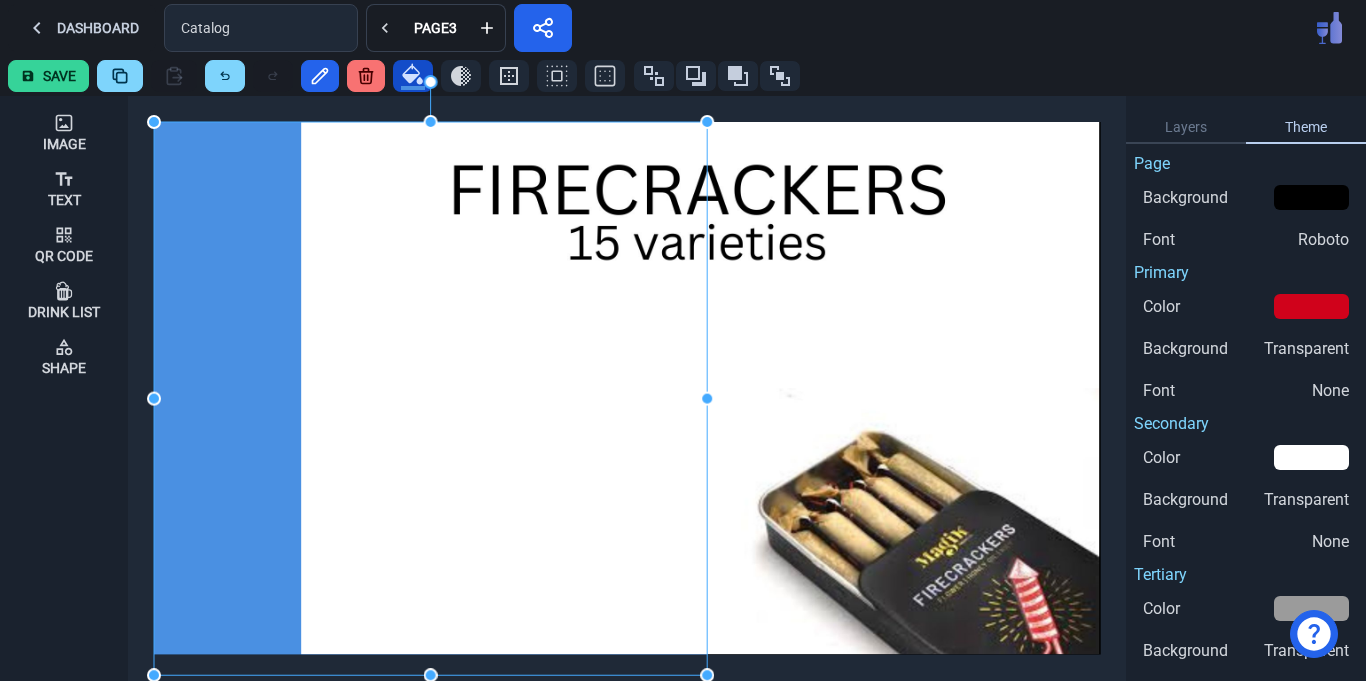 click 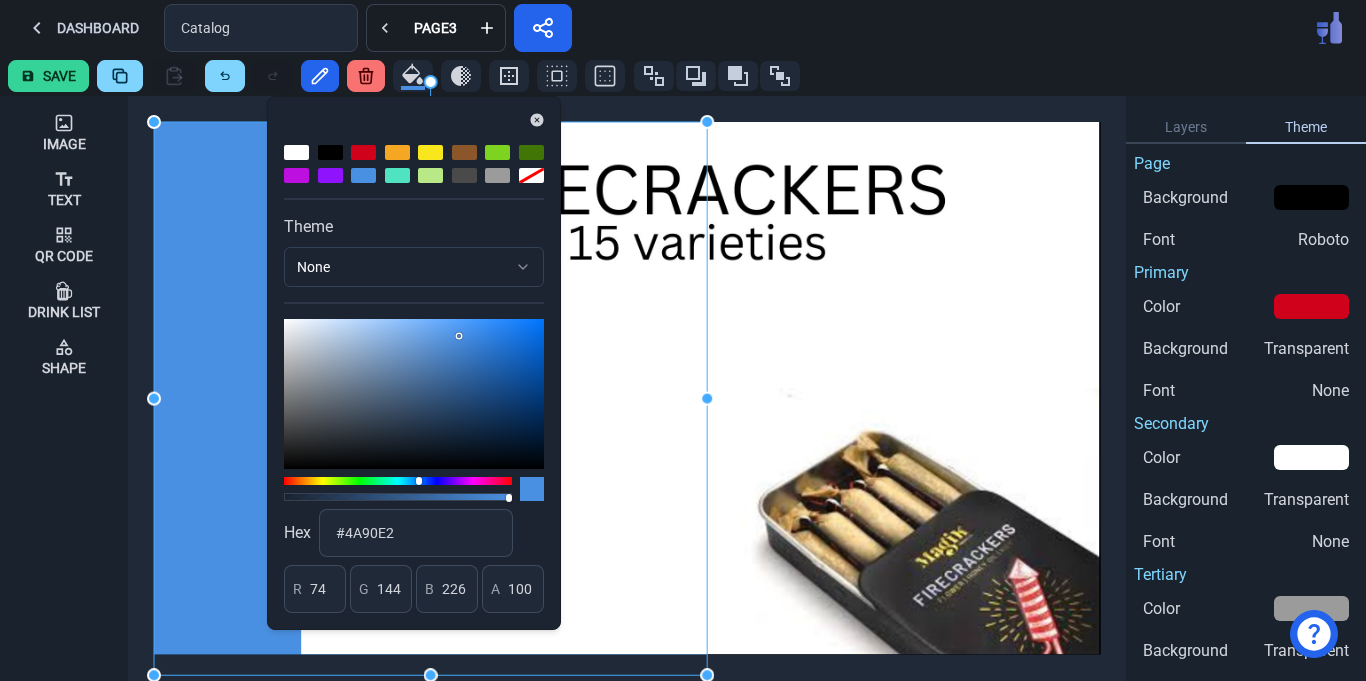 click at bounding box center (363, 152) 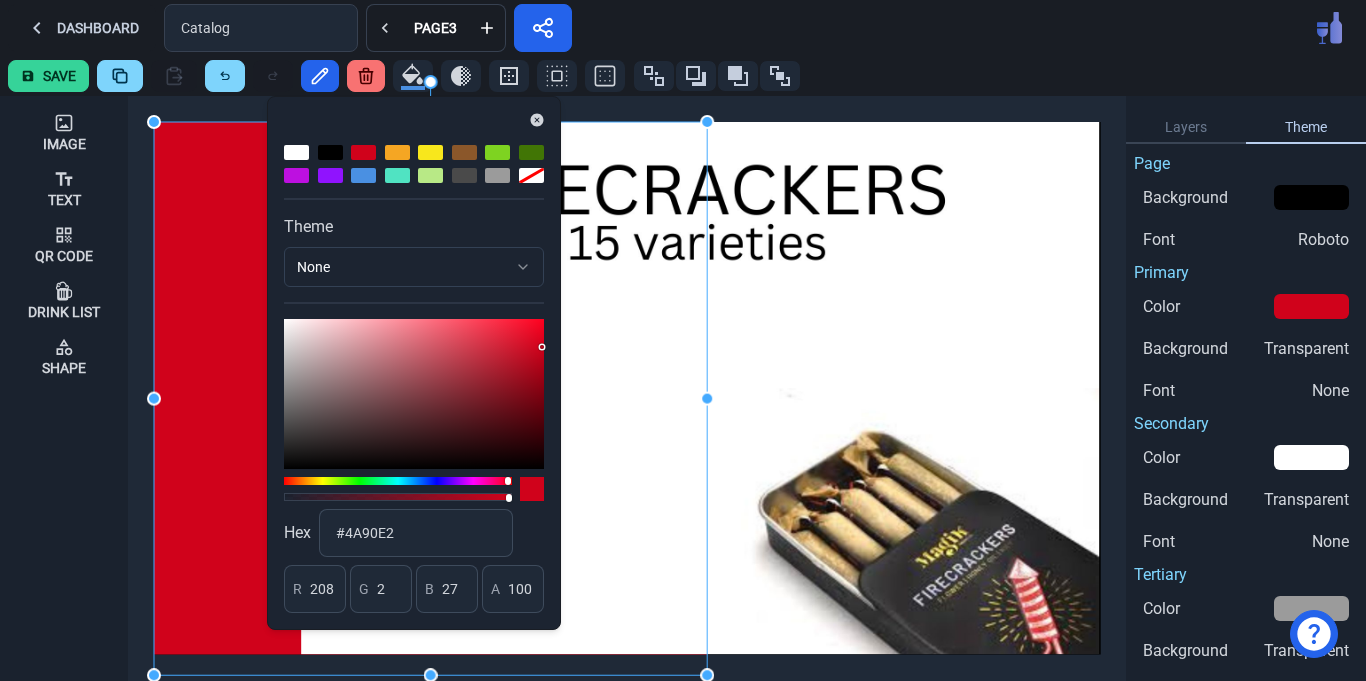click on "Dashboard Catalog Page 3" at bounding box center [683, 28] 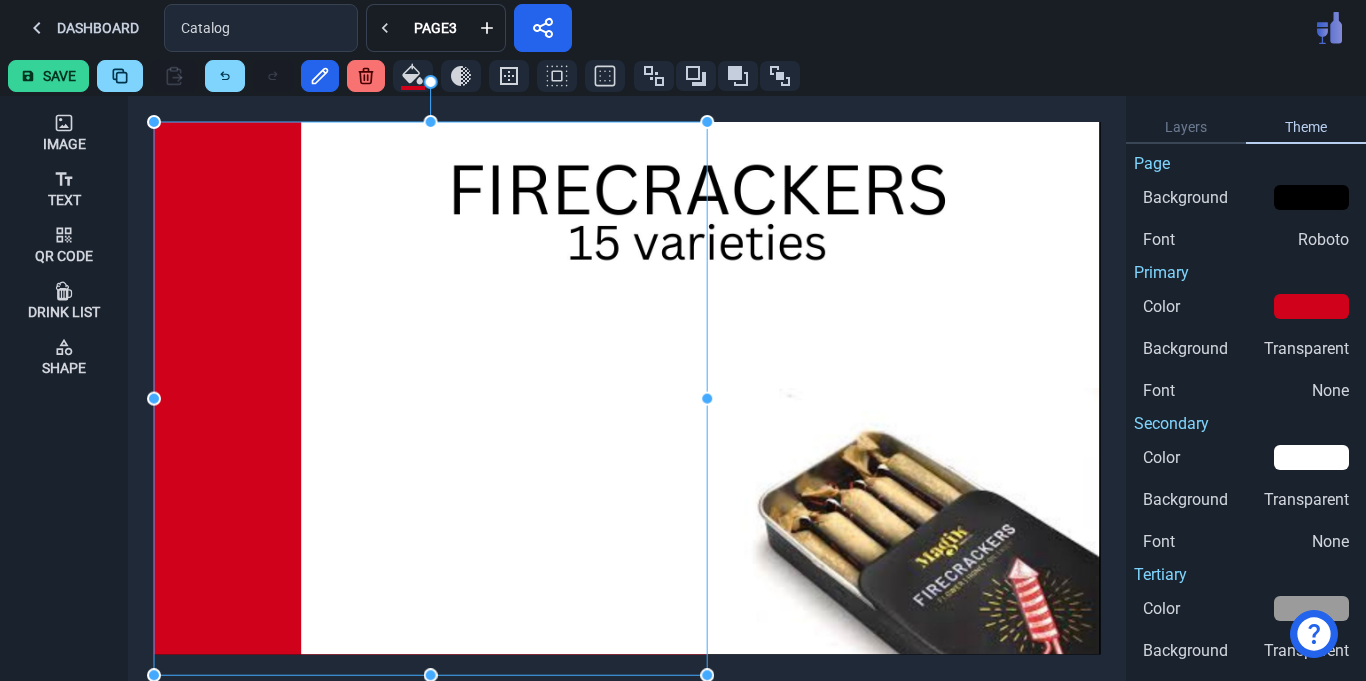 click on "Dashboard Catalog Page 3" at bounding box center (683, 28) 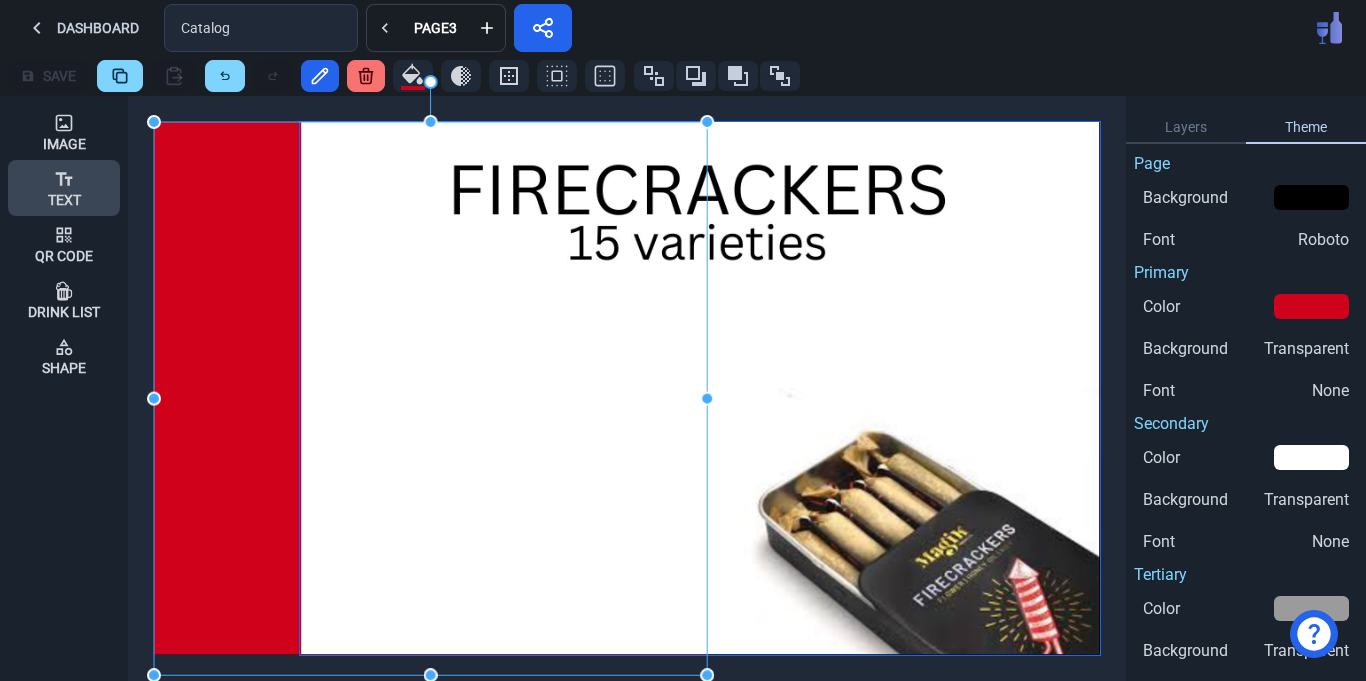 click on "Text" at bounding box center [64, 200] 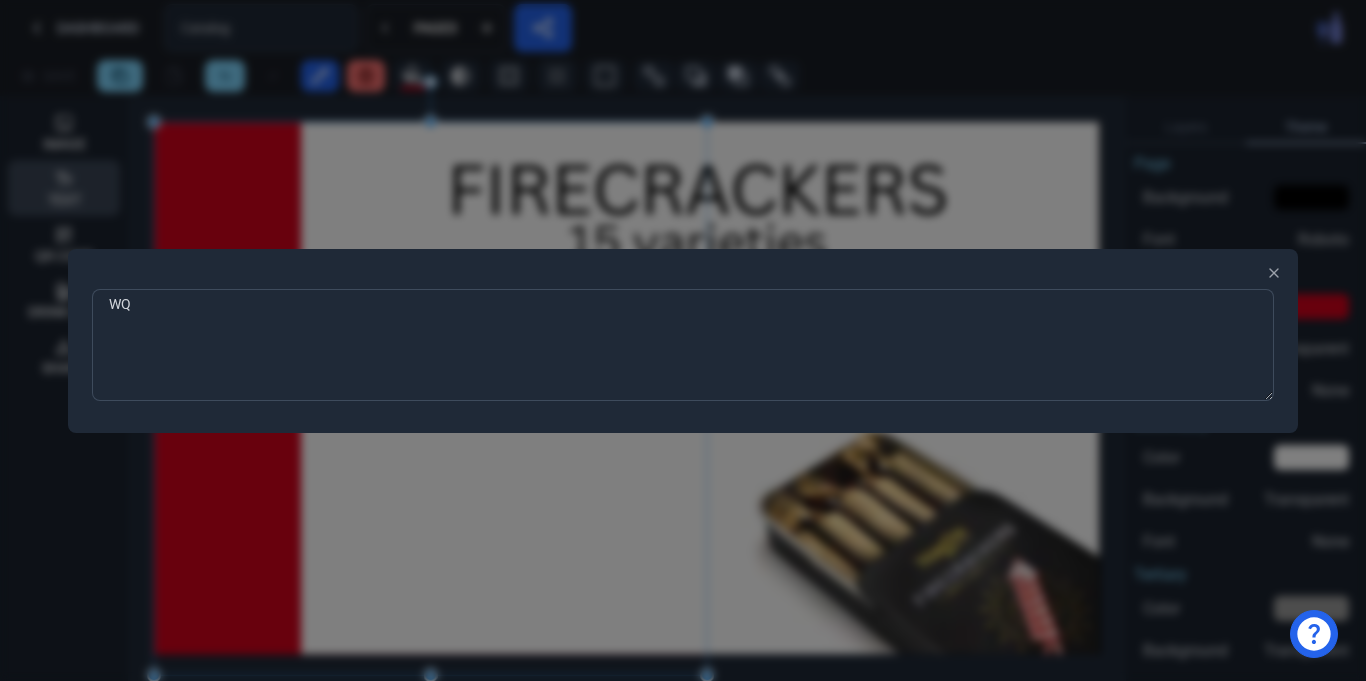 type on "W" 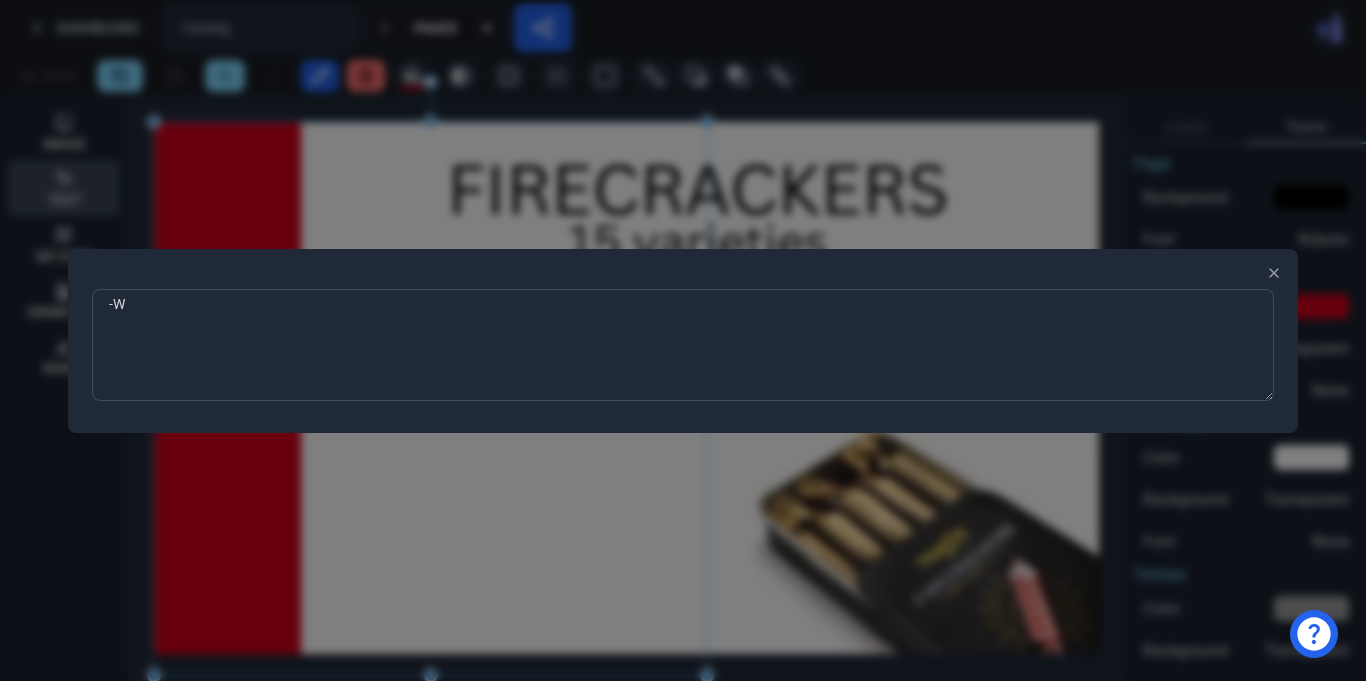 type on "-" 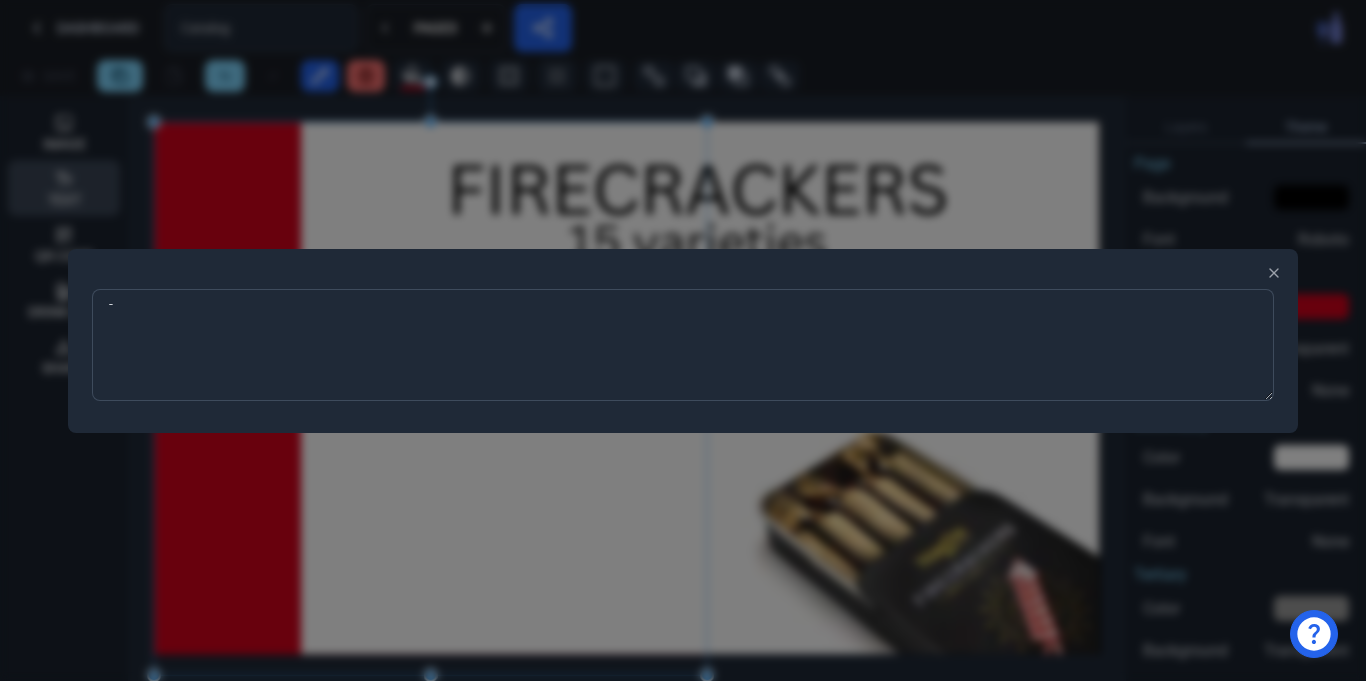 type 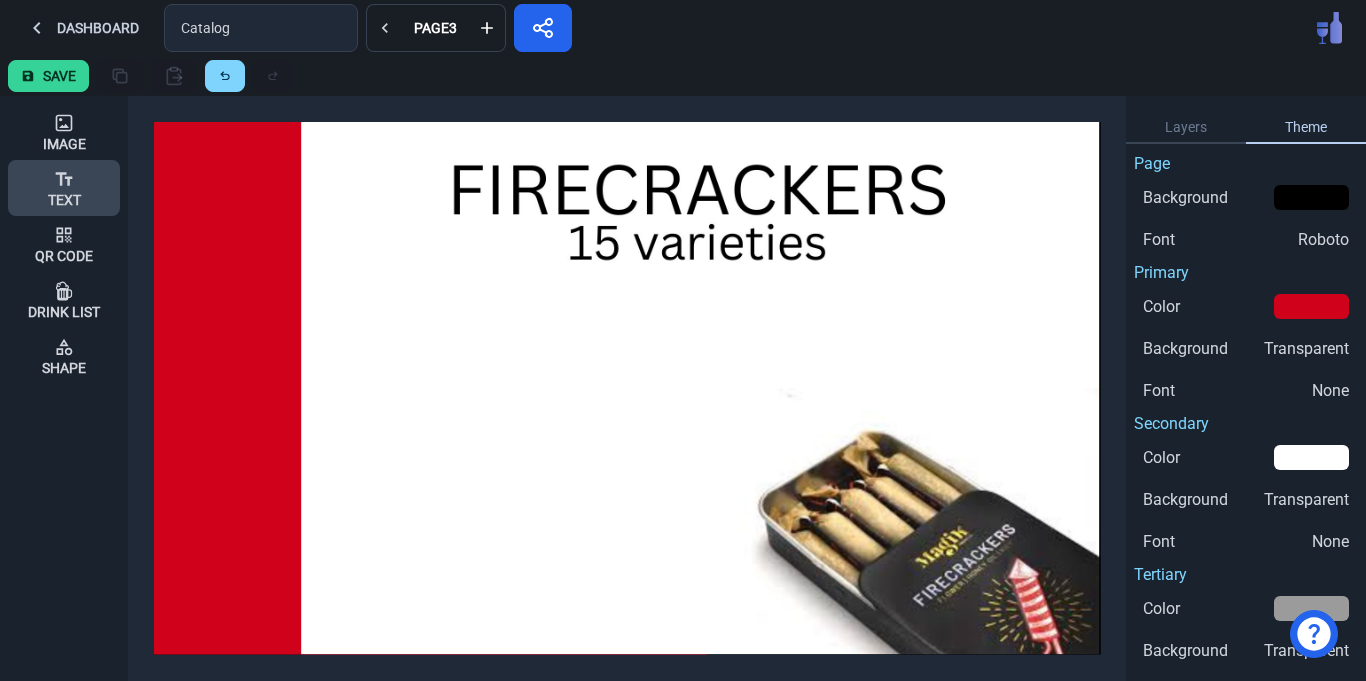 click on "Text" at bounding box center (64, 200) 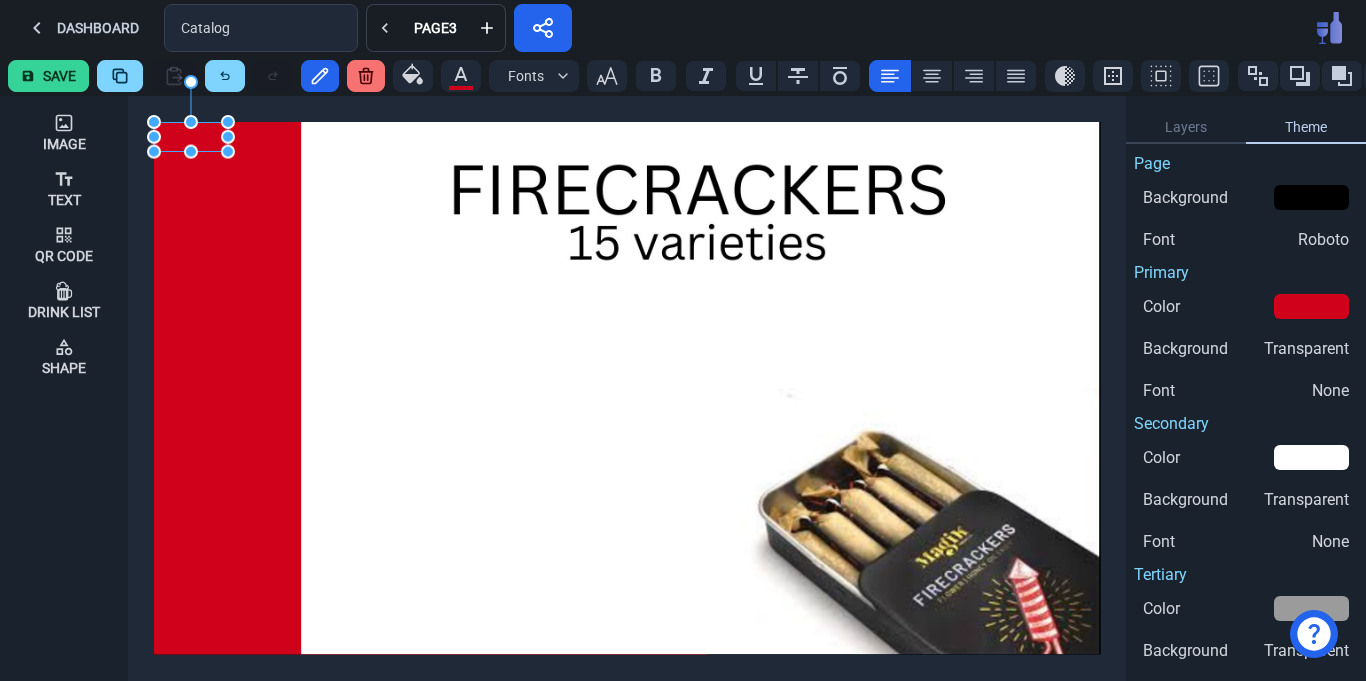 click 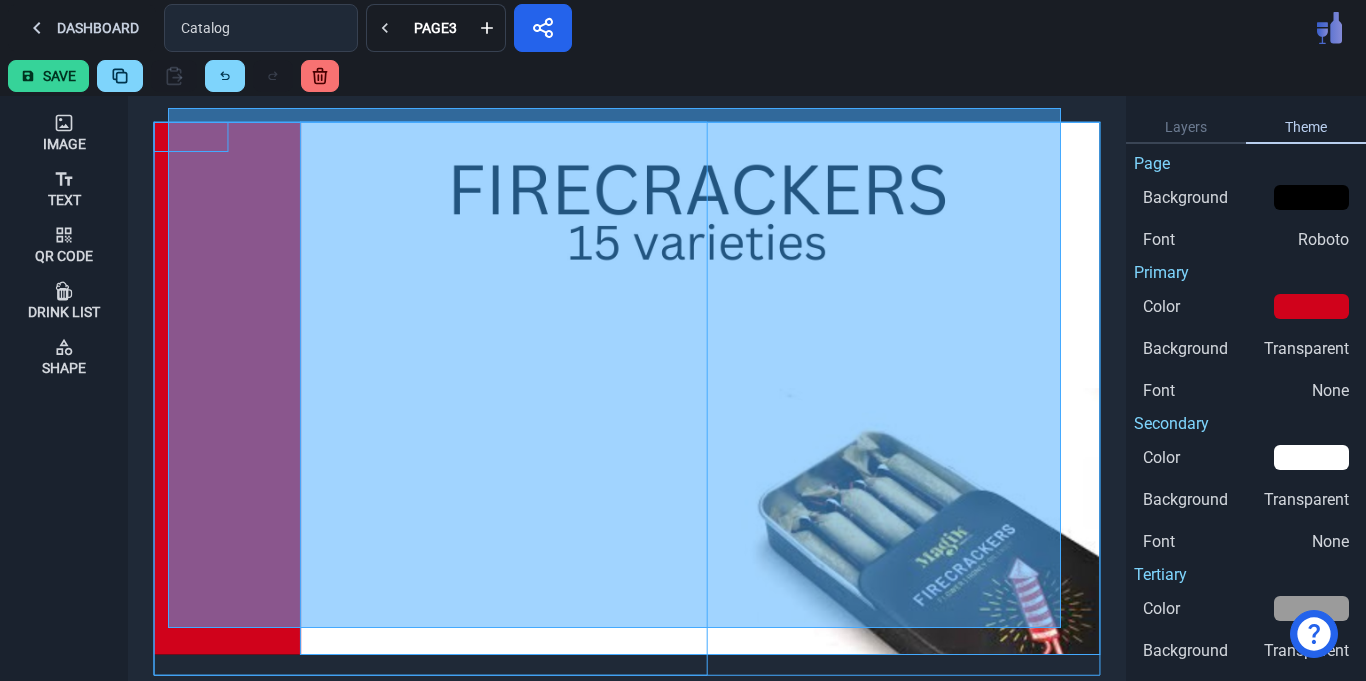 drag, startPoint x: 168, startPoint y: 108, endPoint x: 1064, endPoint y: 643, distance: 1043.5713 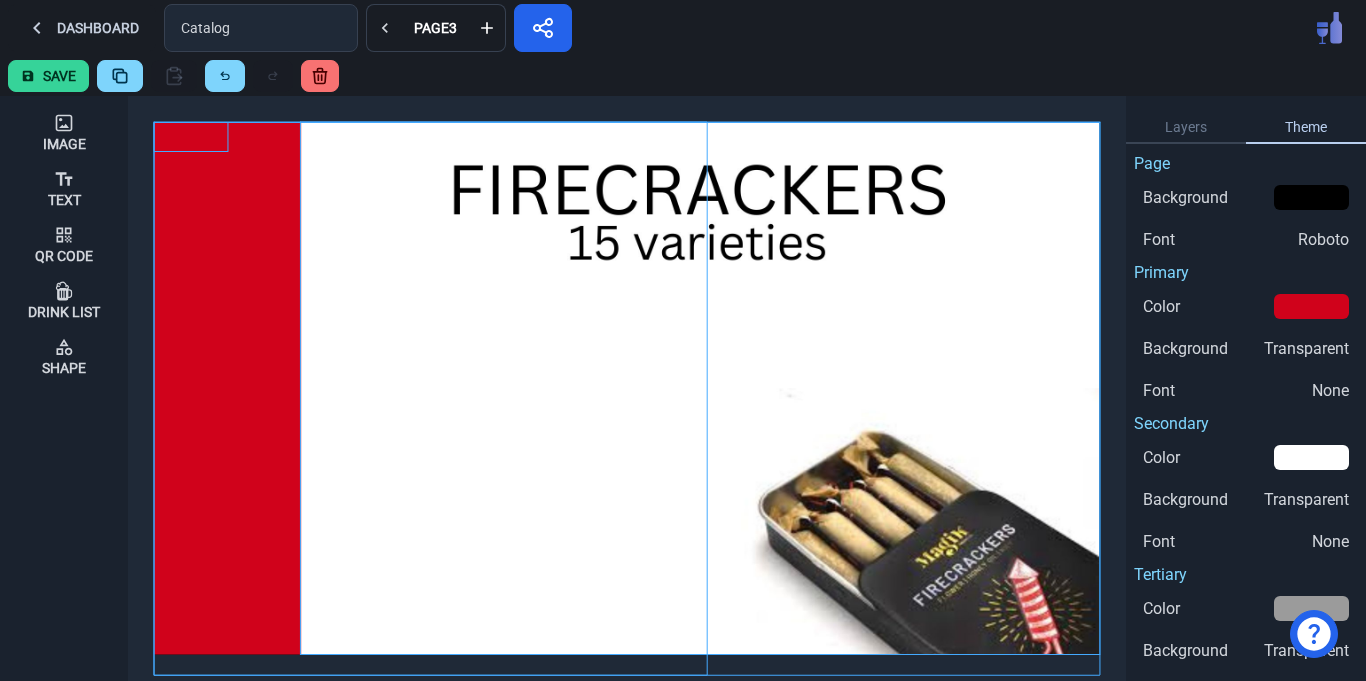click 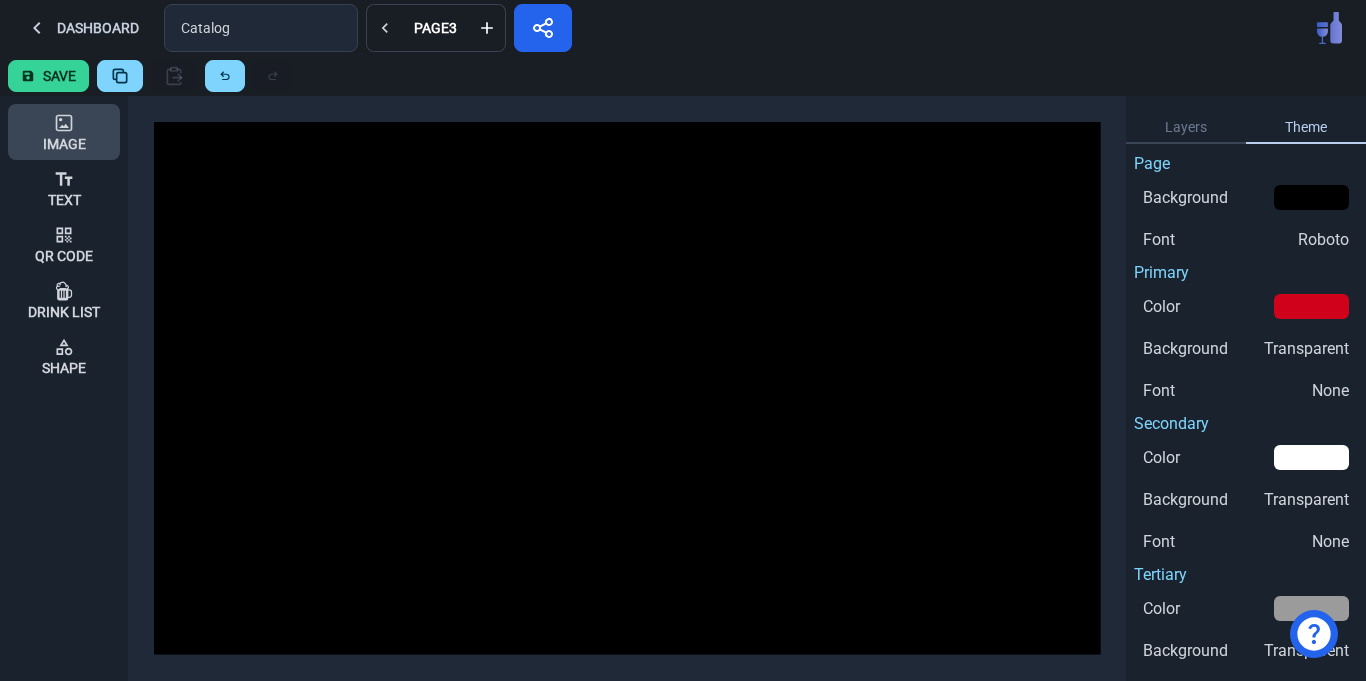click on "Image" at bounding box center (64, 132) 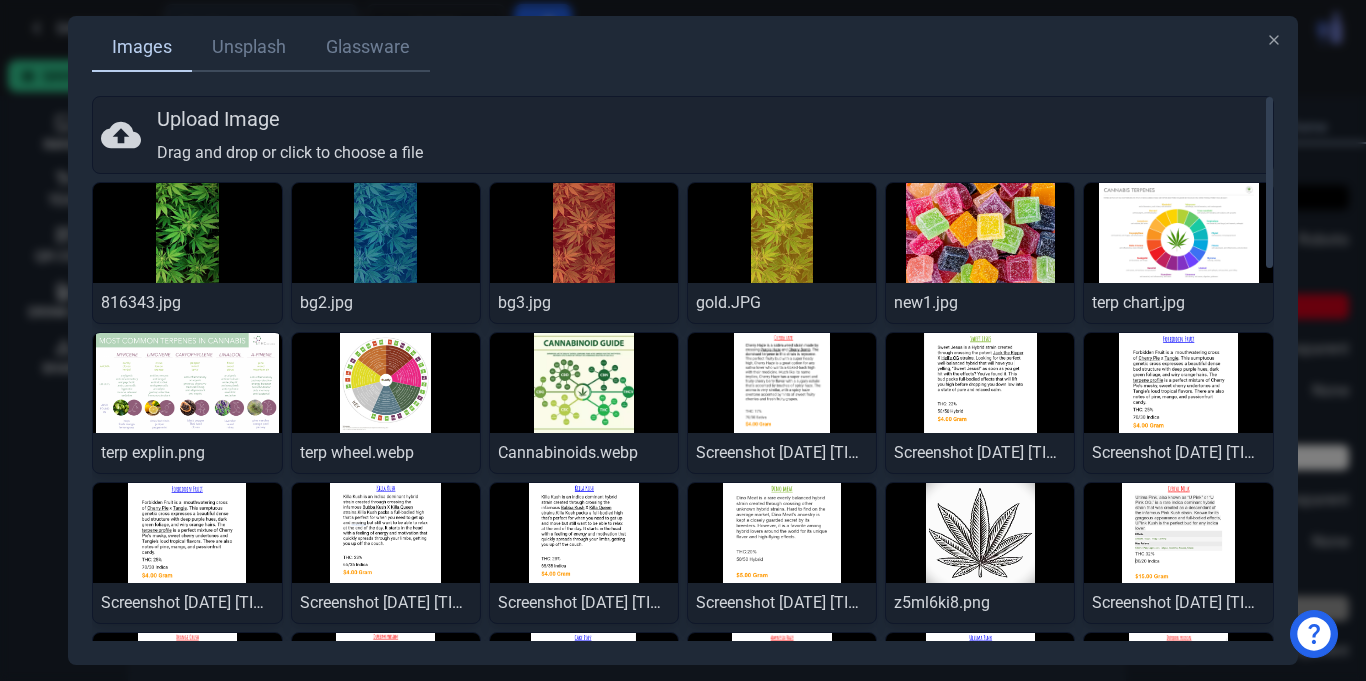 click on "Upload Image Drag and drop or click to choose a file" at bounding box center [682, 135] 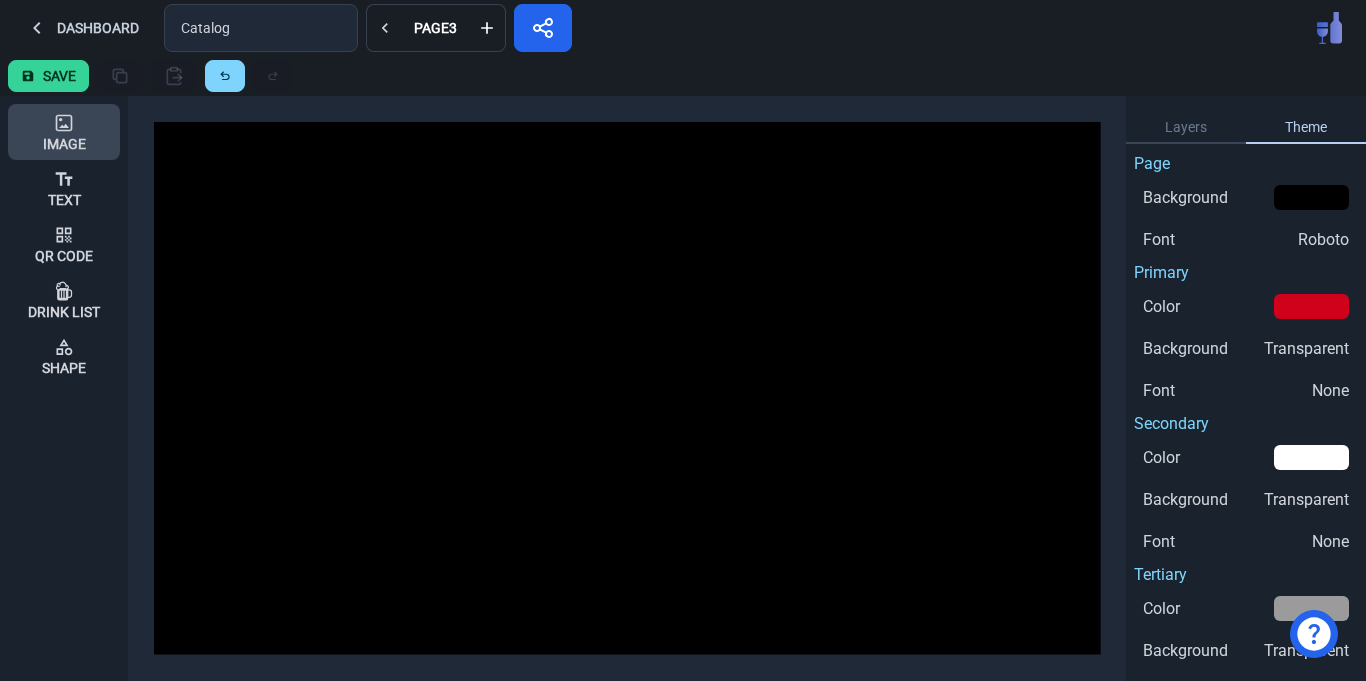 click on "Image" at bounding box center [64, 144] 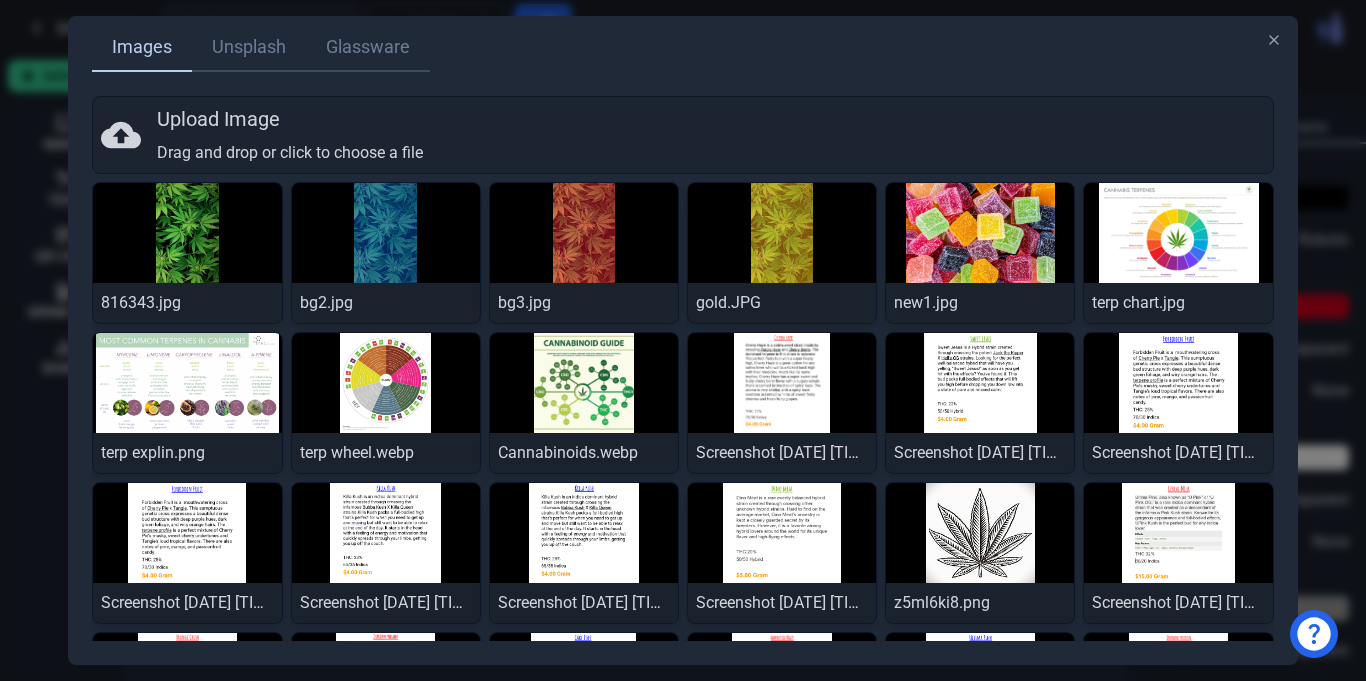scroll, scrollTop: 1183, scrollLeft: 0, axis: vertical 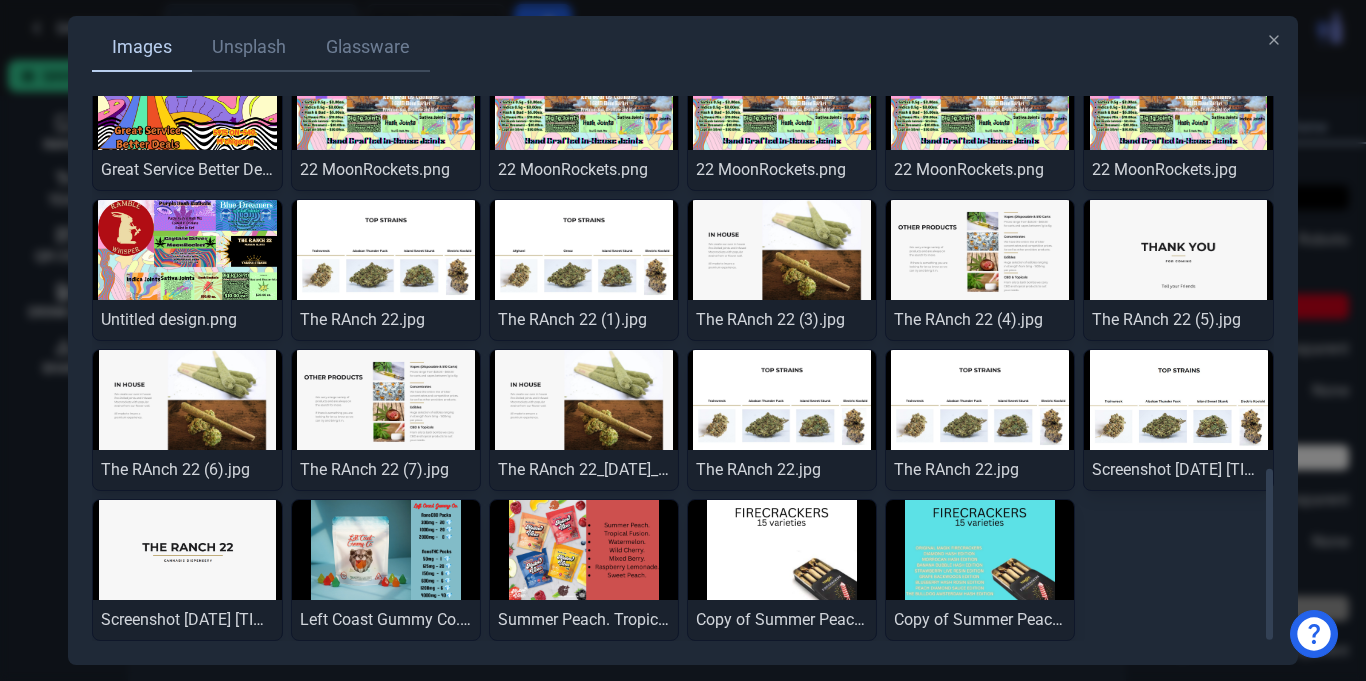 click at bounding box center [980, 550] 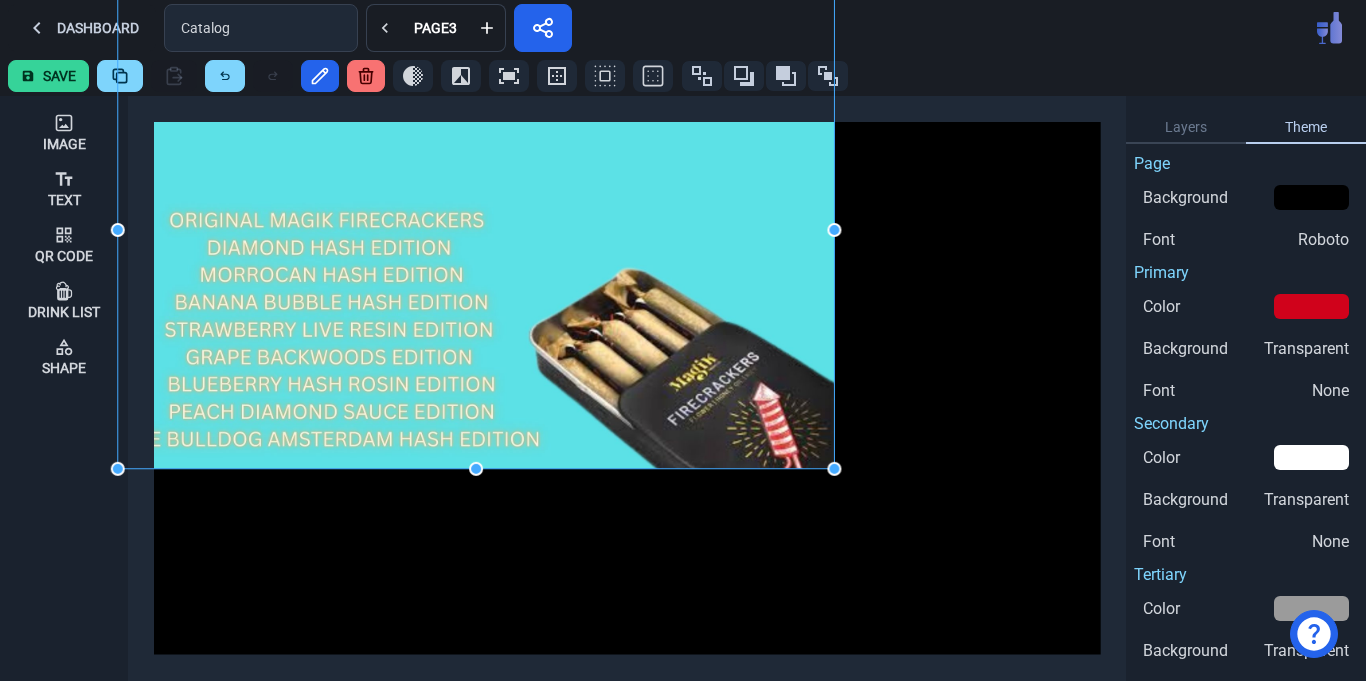 drag, startPoint x: 1063, startPoint y: 621, endPoint x: 803, endPoint y: 511, distance: 282.3119 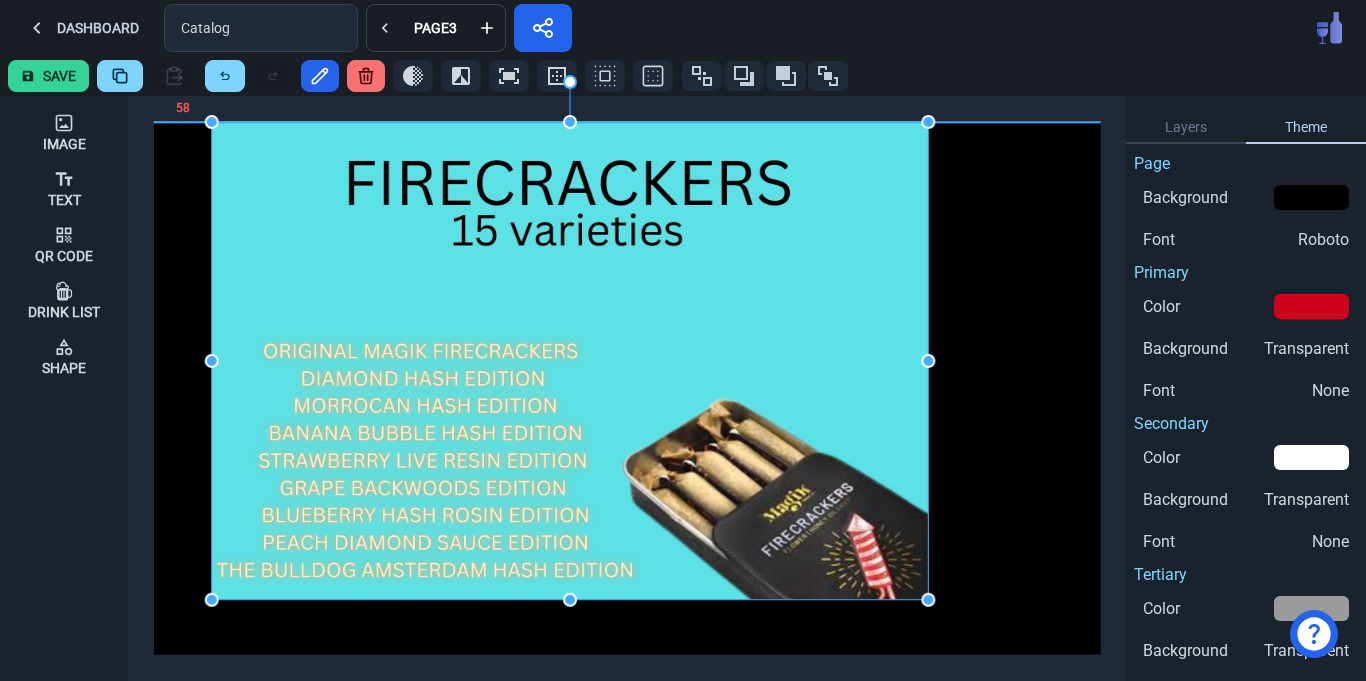 drag, startPoint x: 415, startPoint y: 348, endPoint x: 509, endPoint y: 480, distance: 162.04938 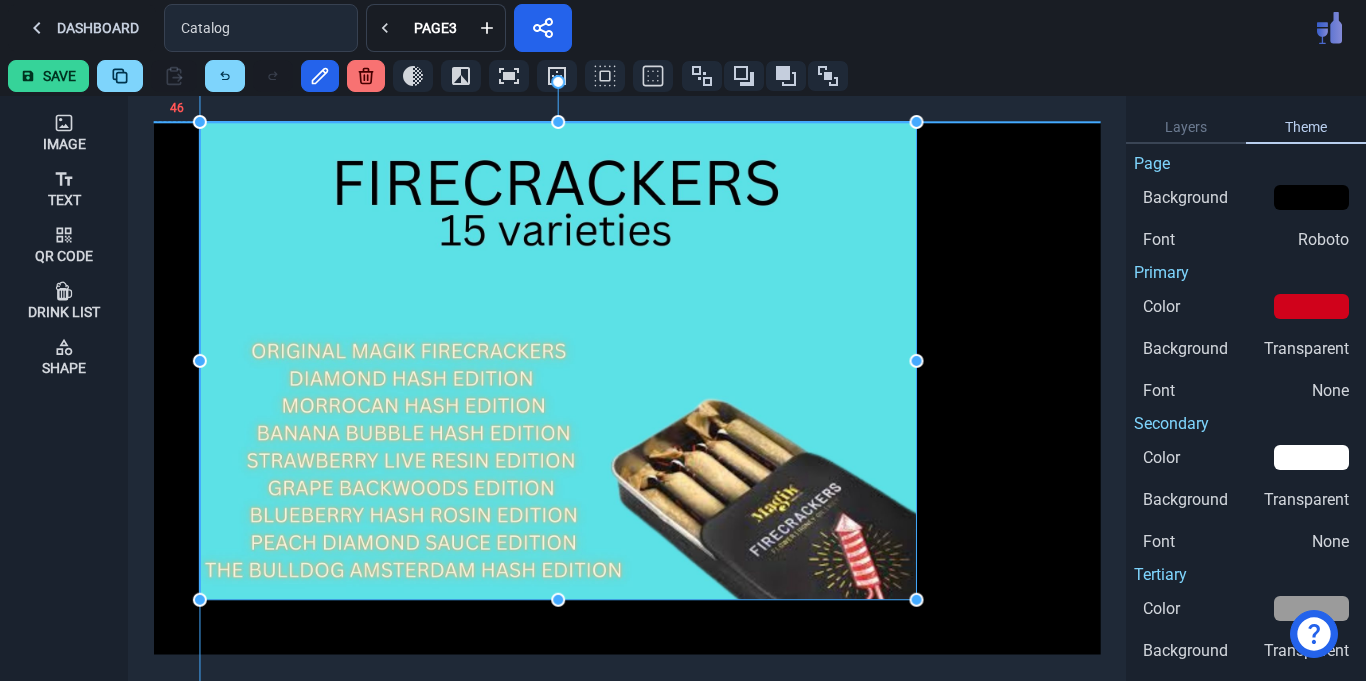click at bounding box center (558, 361) 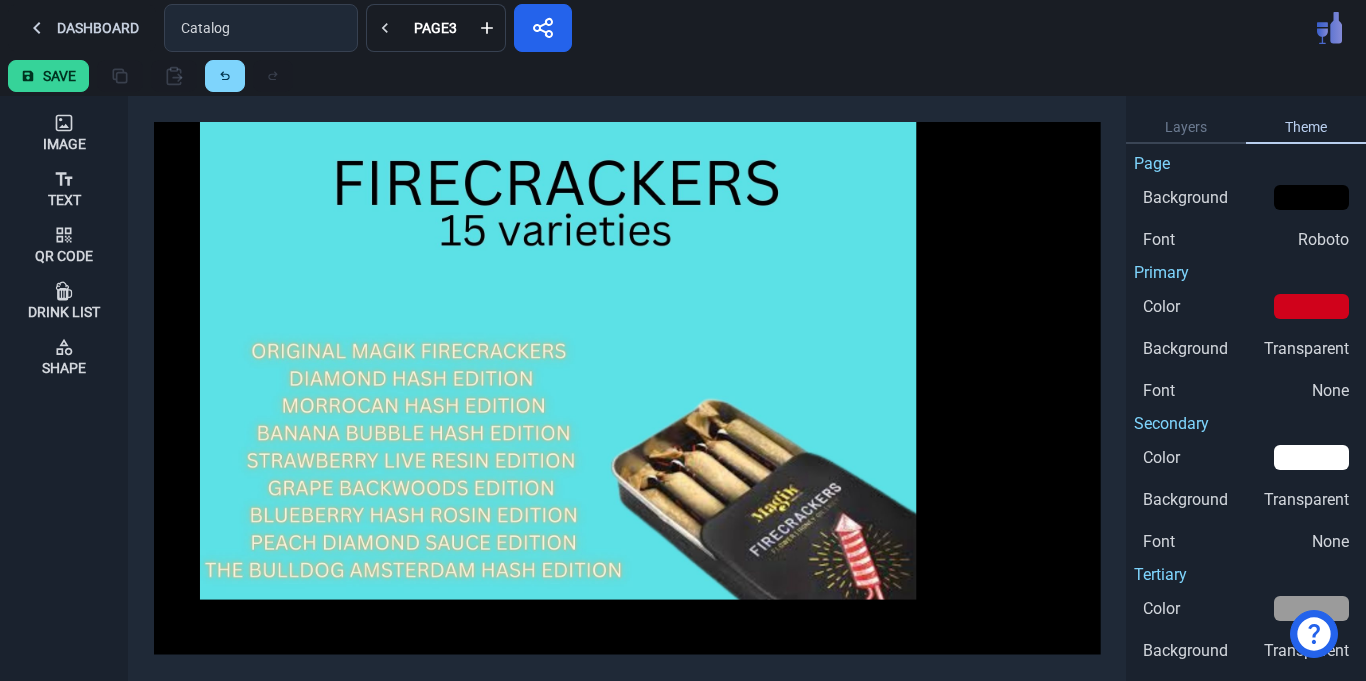 click at bounding box center [627, 388] 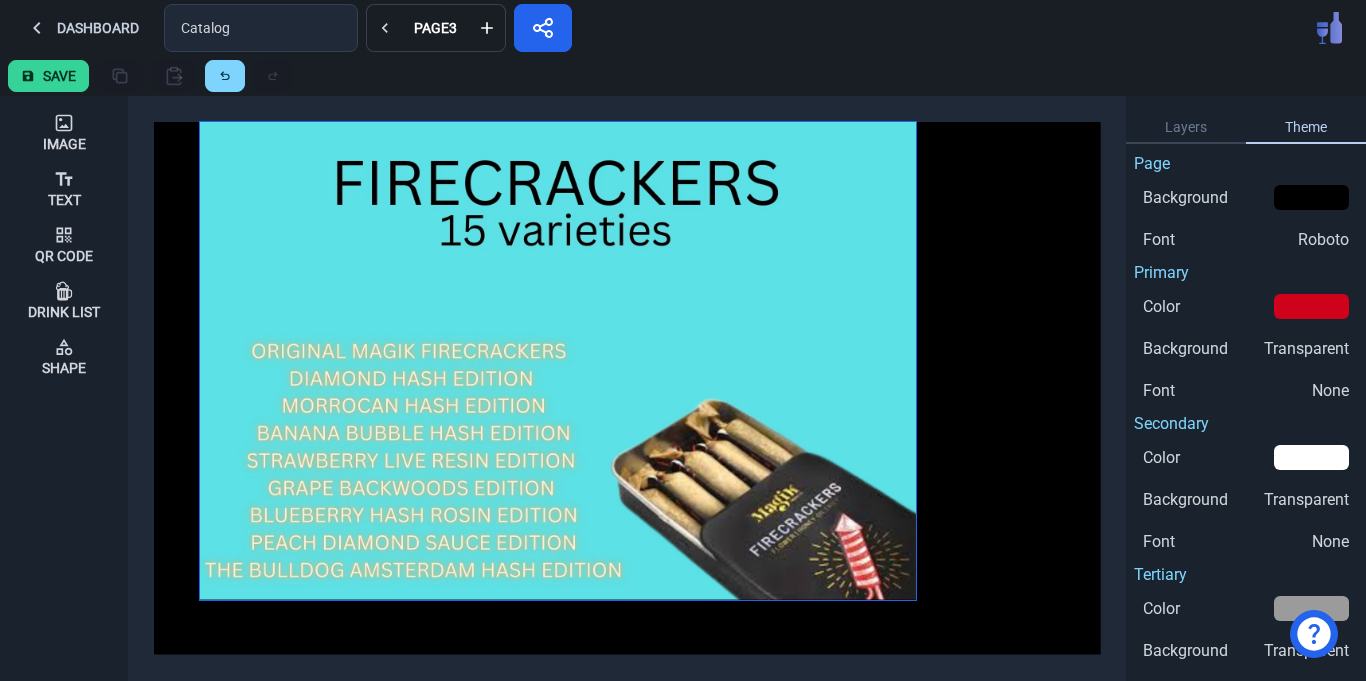 click at bounding box center [558, 361] 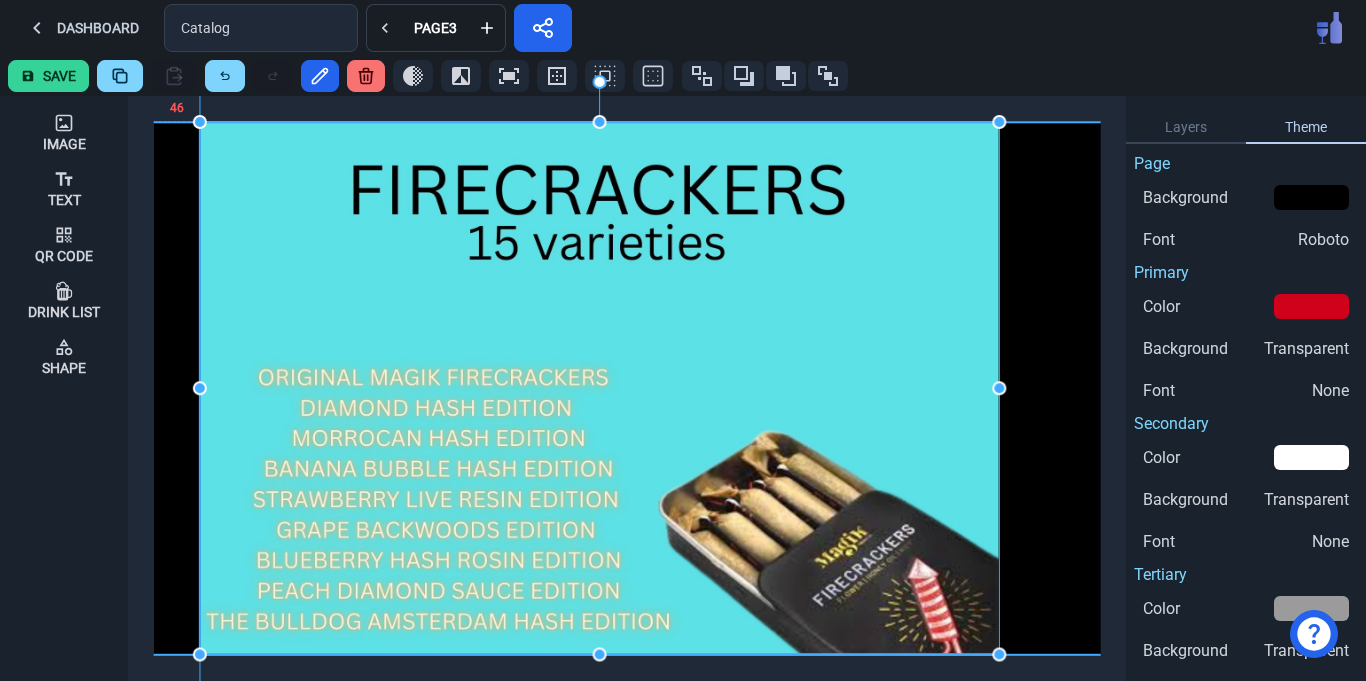 drag, startPoint x: 916, startPoint y: 600, endPoint x: 1010, endPoint y: 636, distance: 100.65784 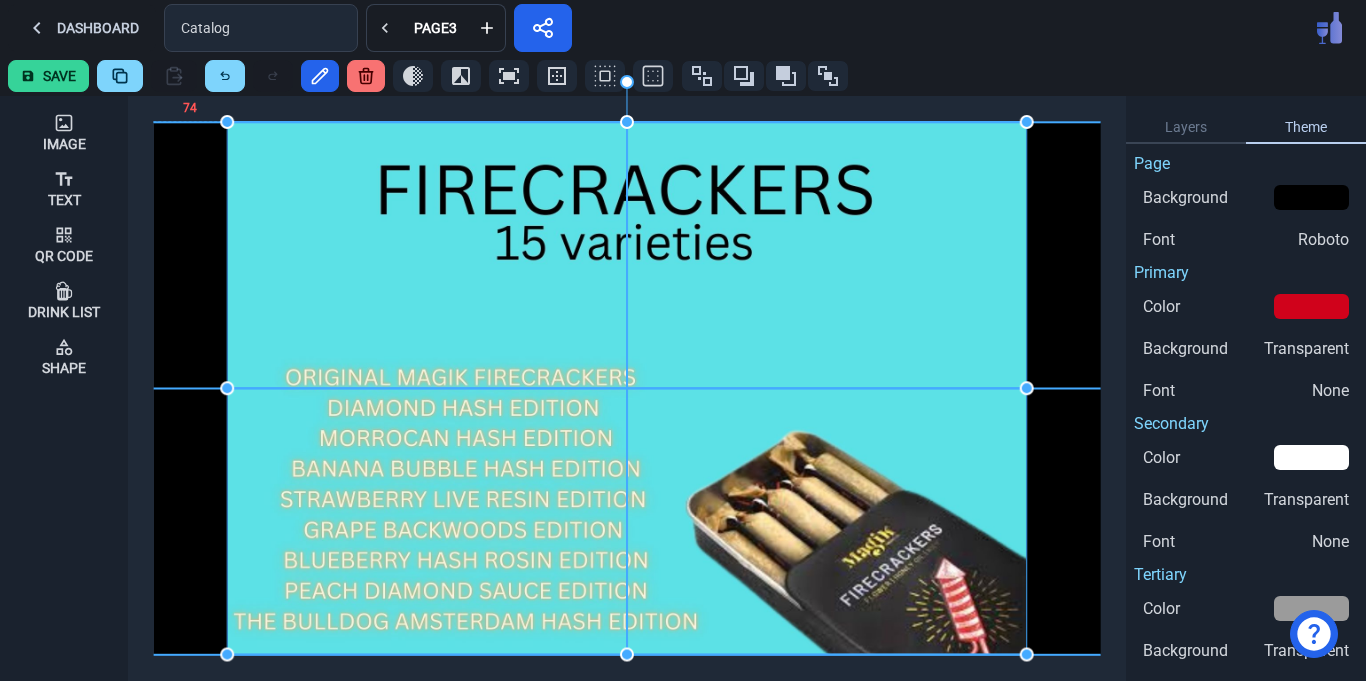 drag, startPoint x: 549, startPoint y: 379, endPoint x: 575, endPoint y: 378, distance: 26.019224 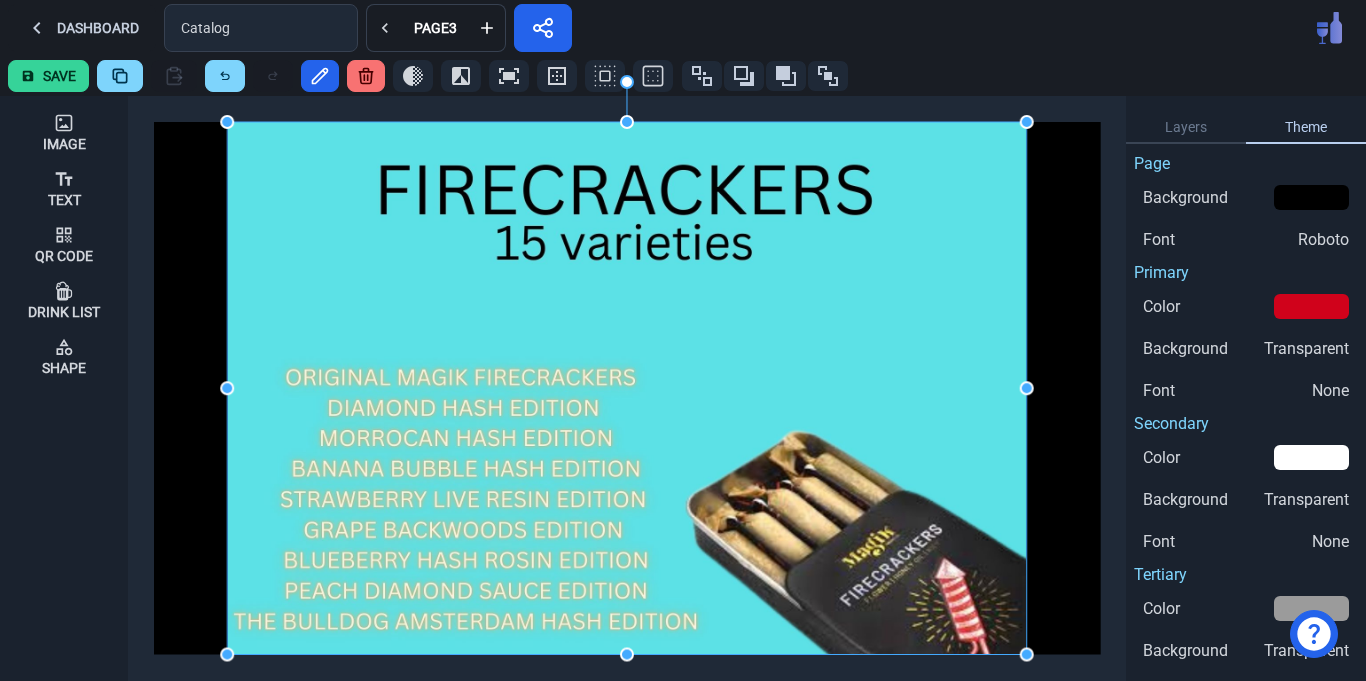 click on "Save" at bounding box center [48, 76] 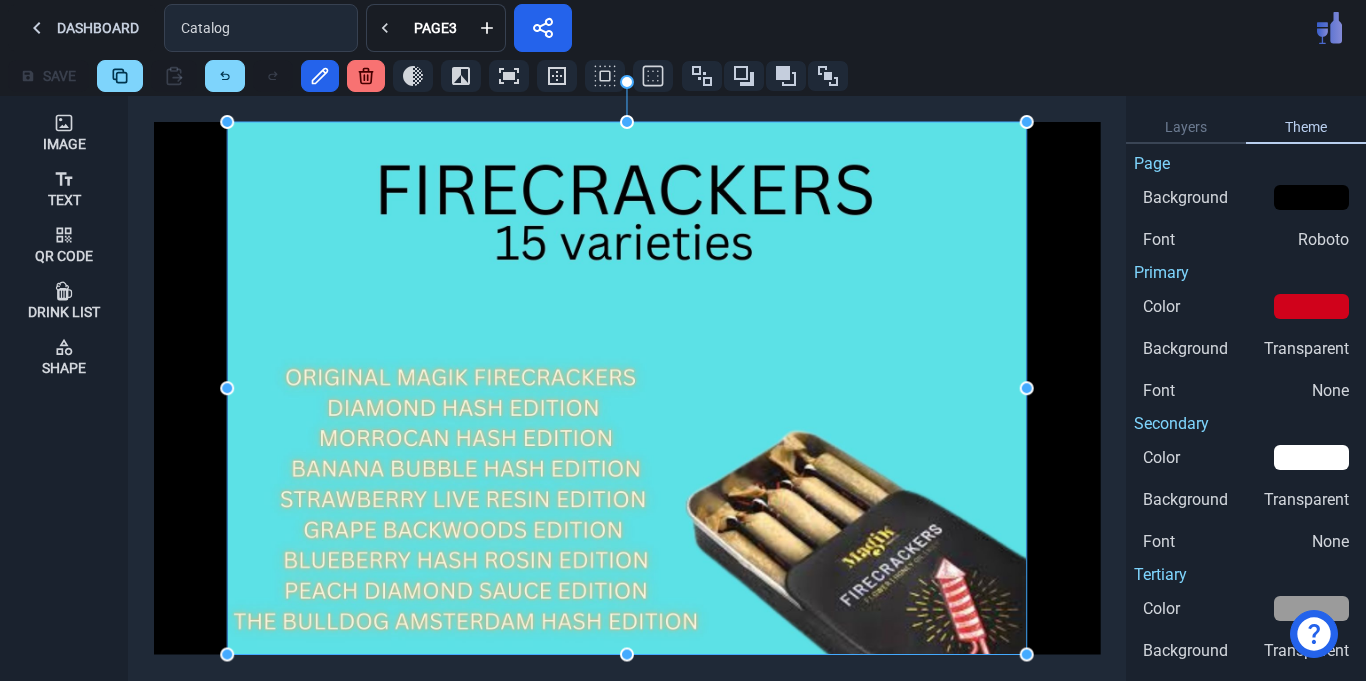 click 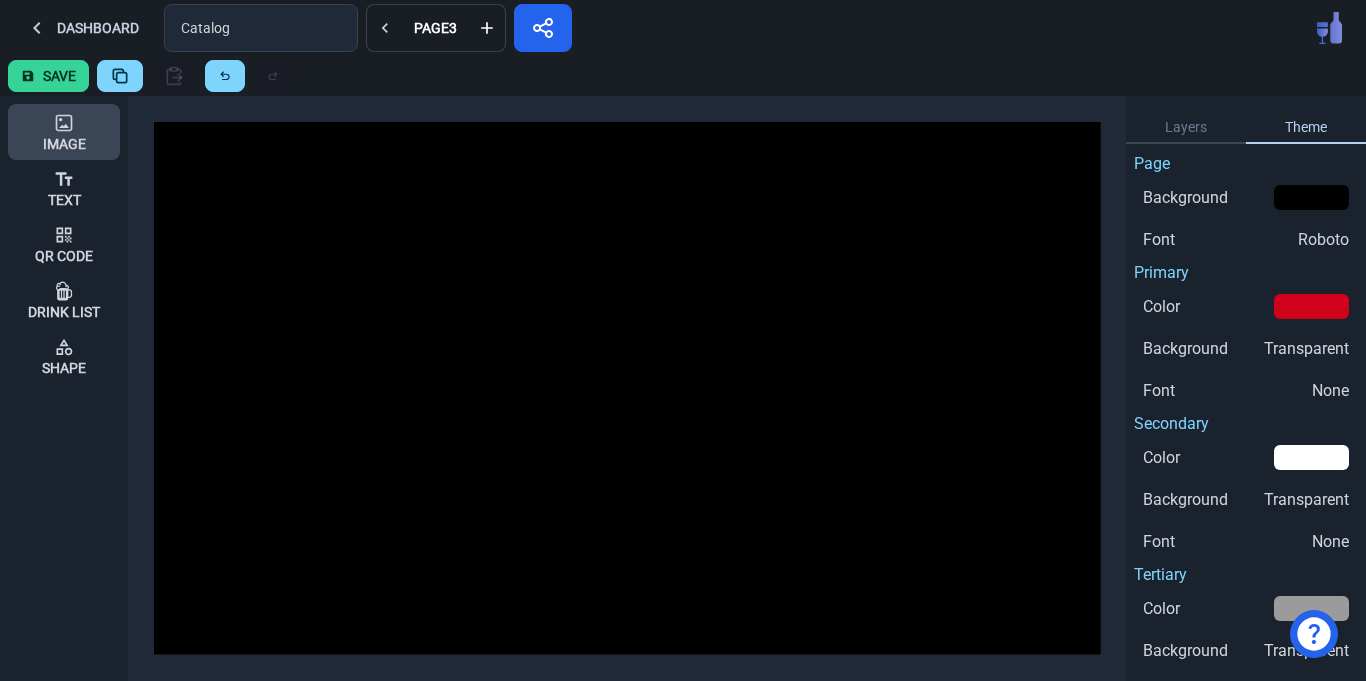 click on "Image" at bounding box center [64, 144] 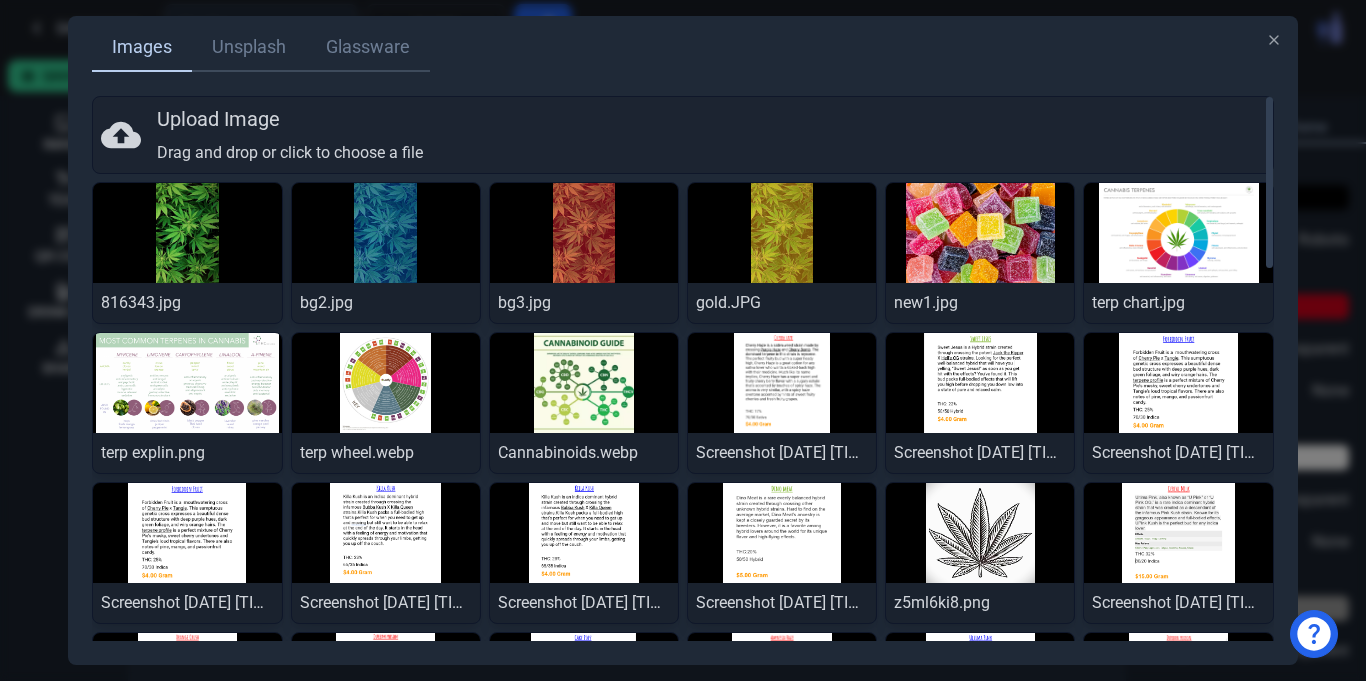 click on "Upload Image Drag and drop or click to choose a file" at bounding box center (682, 135) 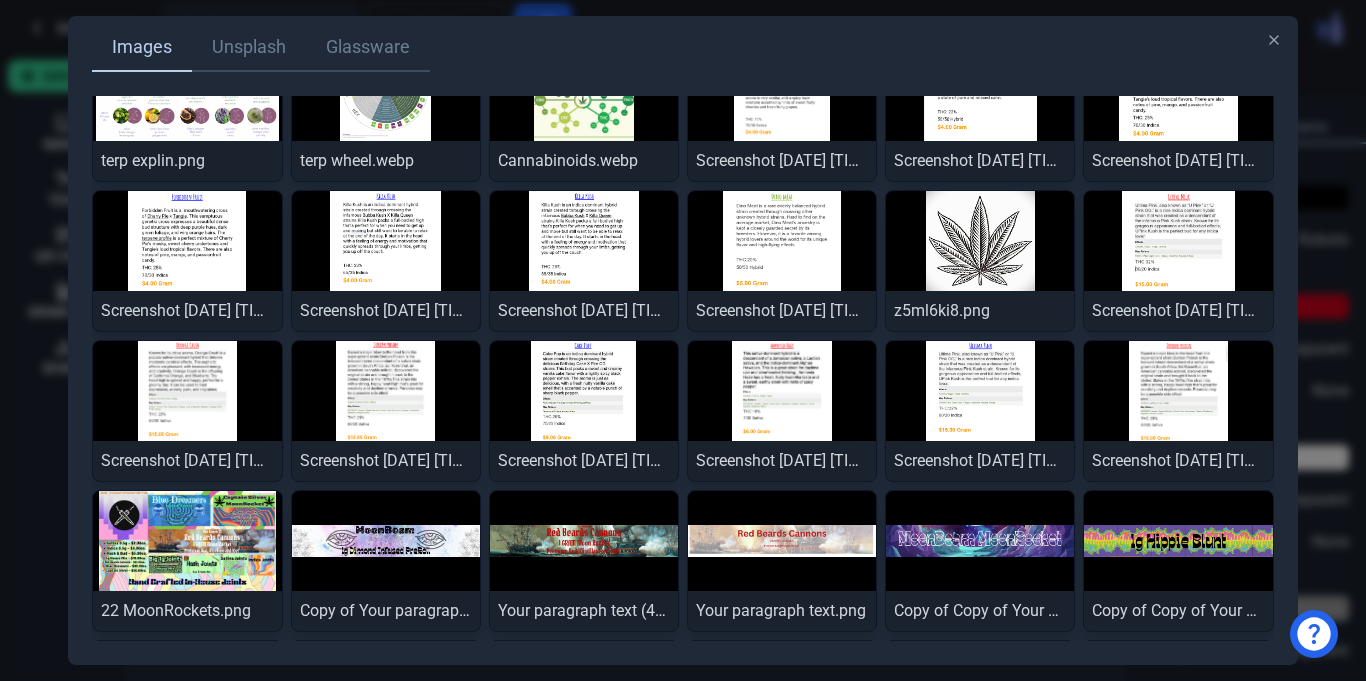 scroll, scrollTop: 1183, scrollLeft: 0, axis: vertical 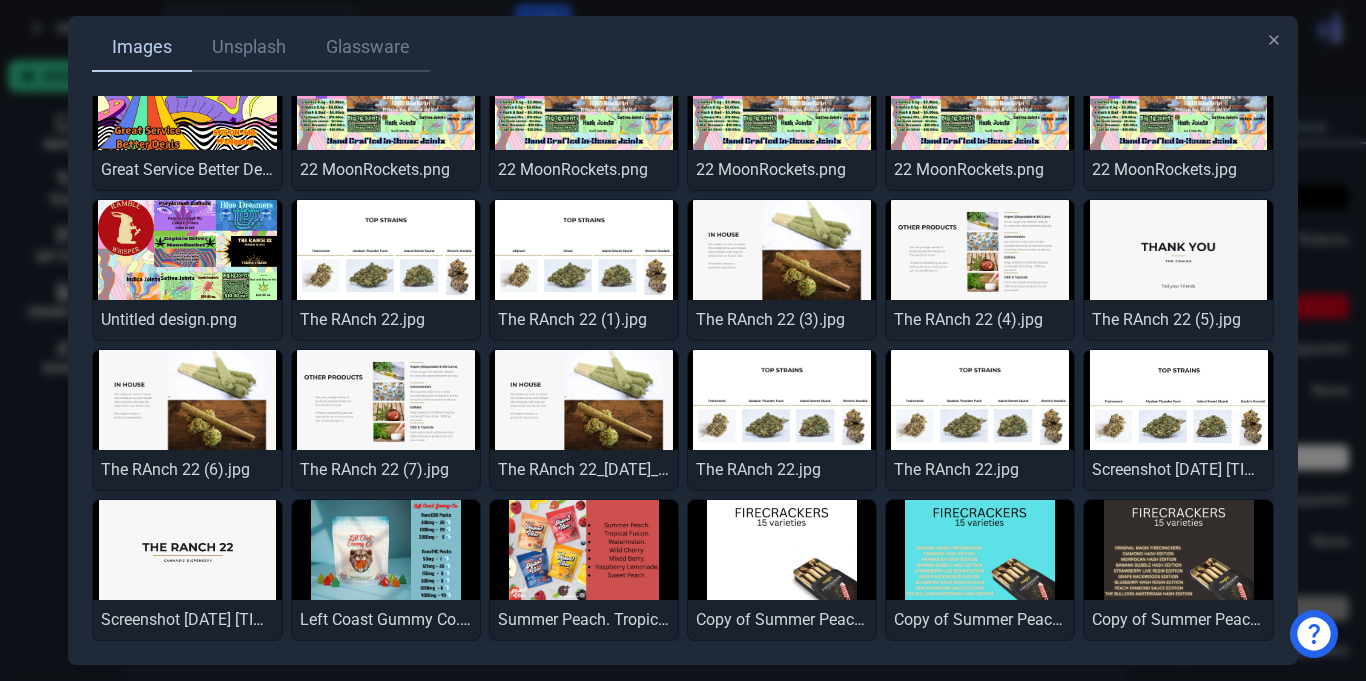 click at bounding box center (980, 550) 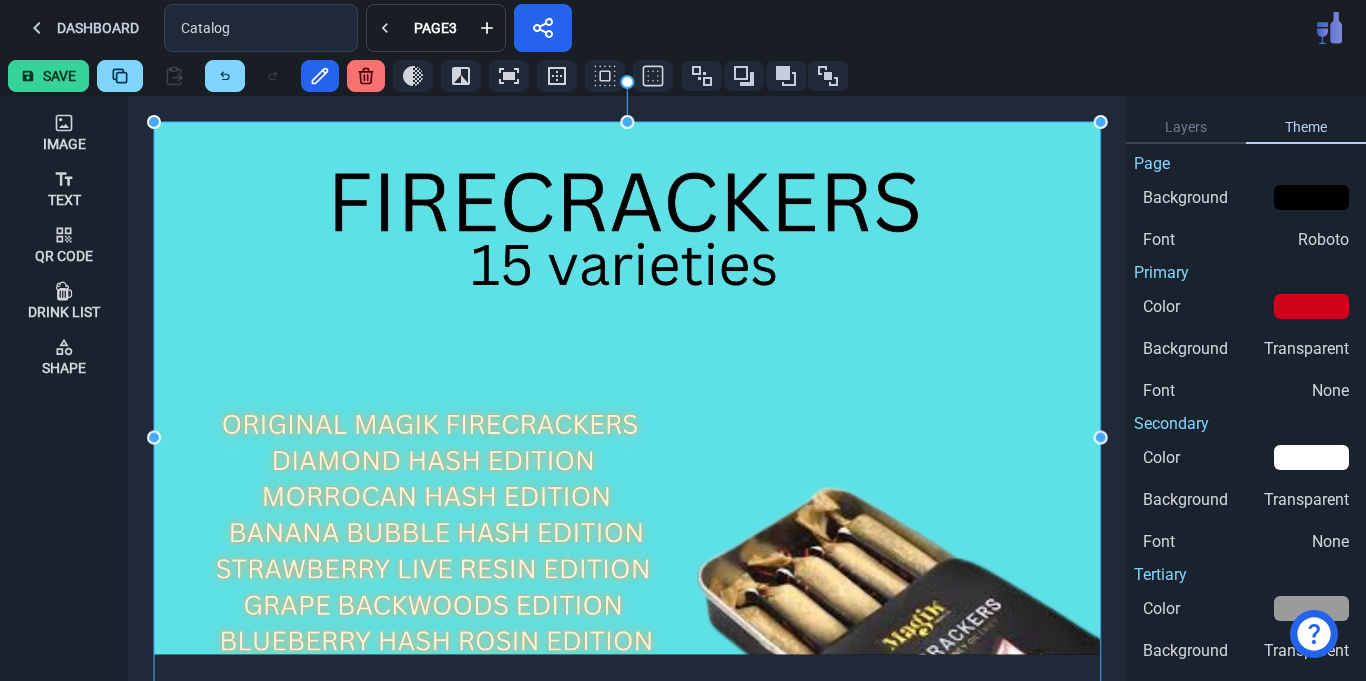 click 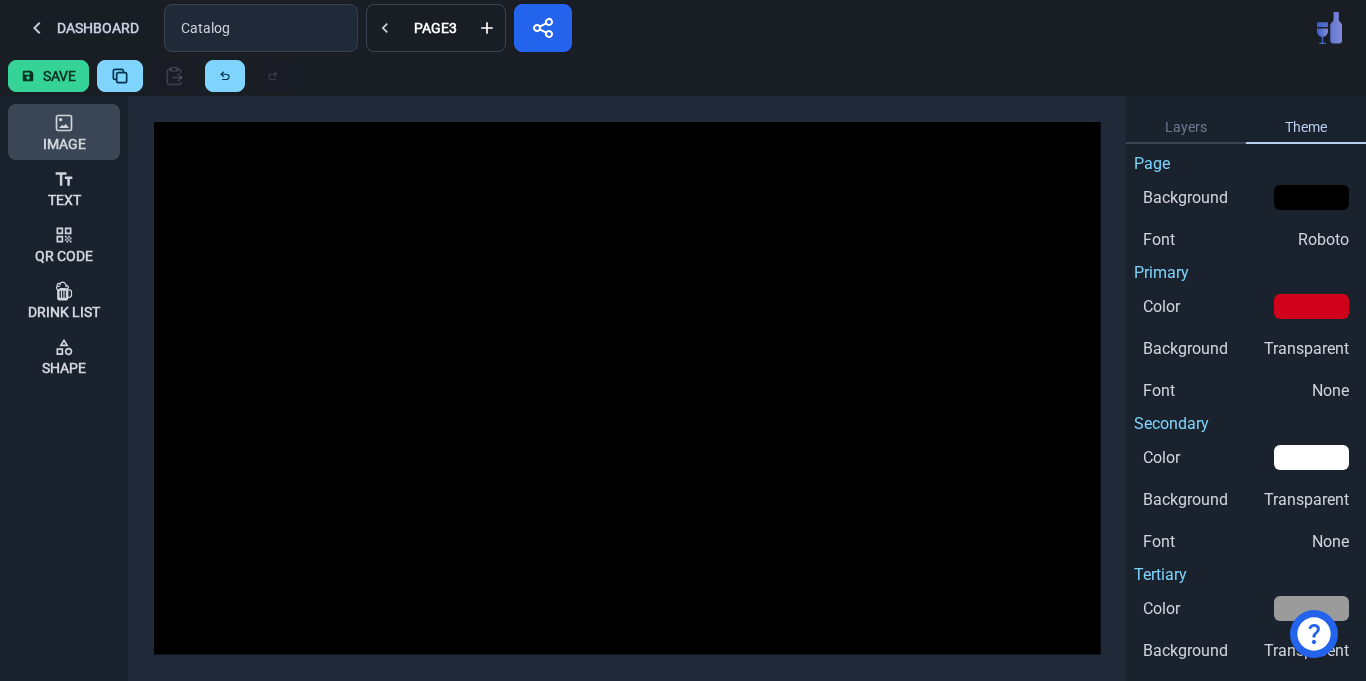 click 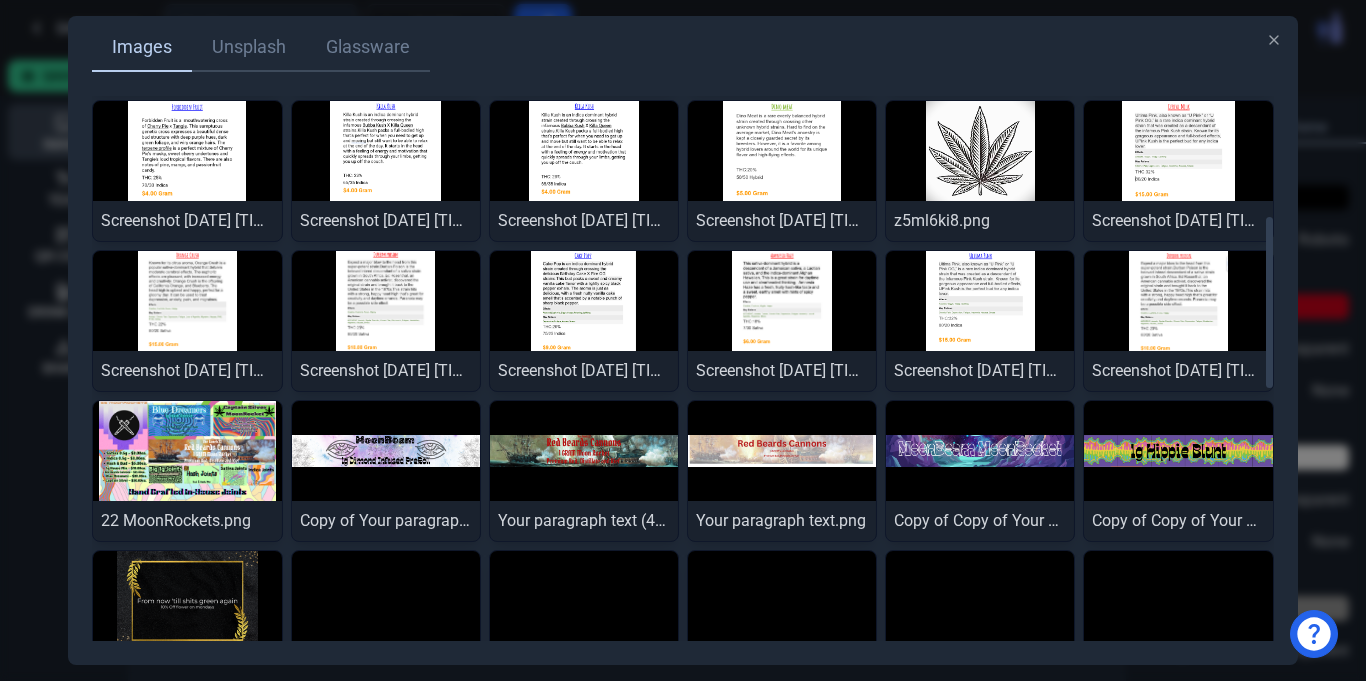 scroll, scrollTop: 1183, scrollLeft: 0, axis: vertical 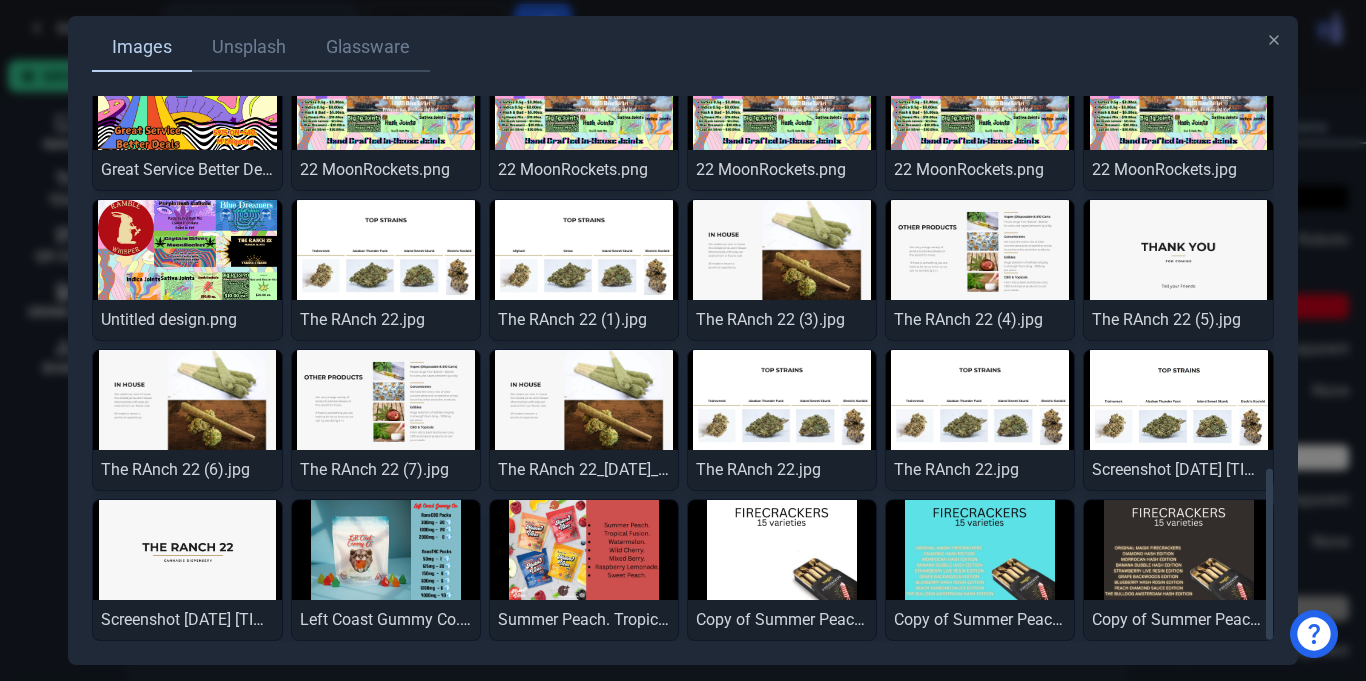 click at bounding box center (1178, 550) 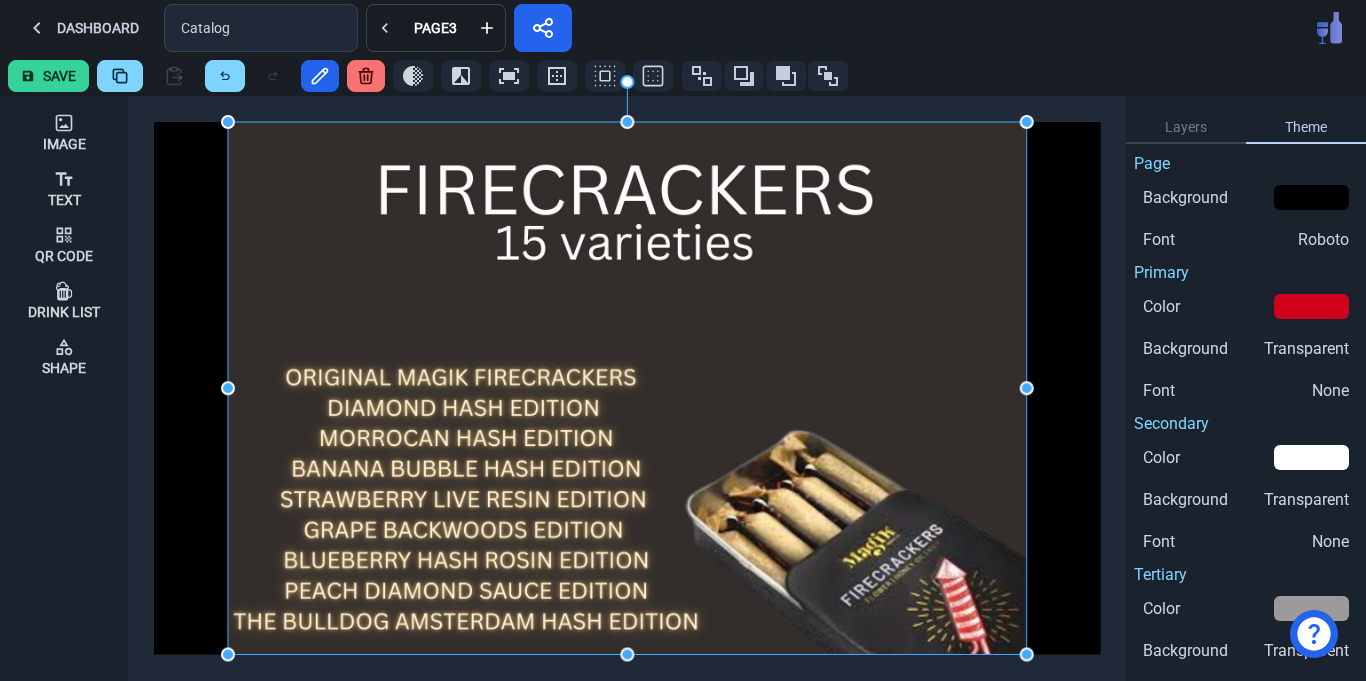 click on "Save" at bounding box center [683, 76] 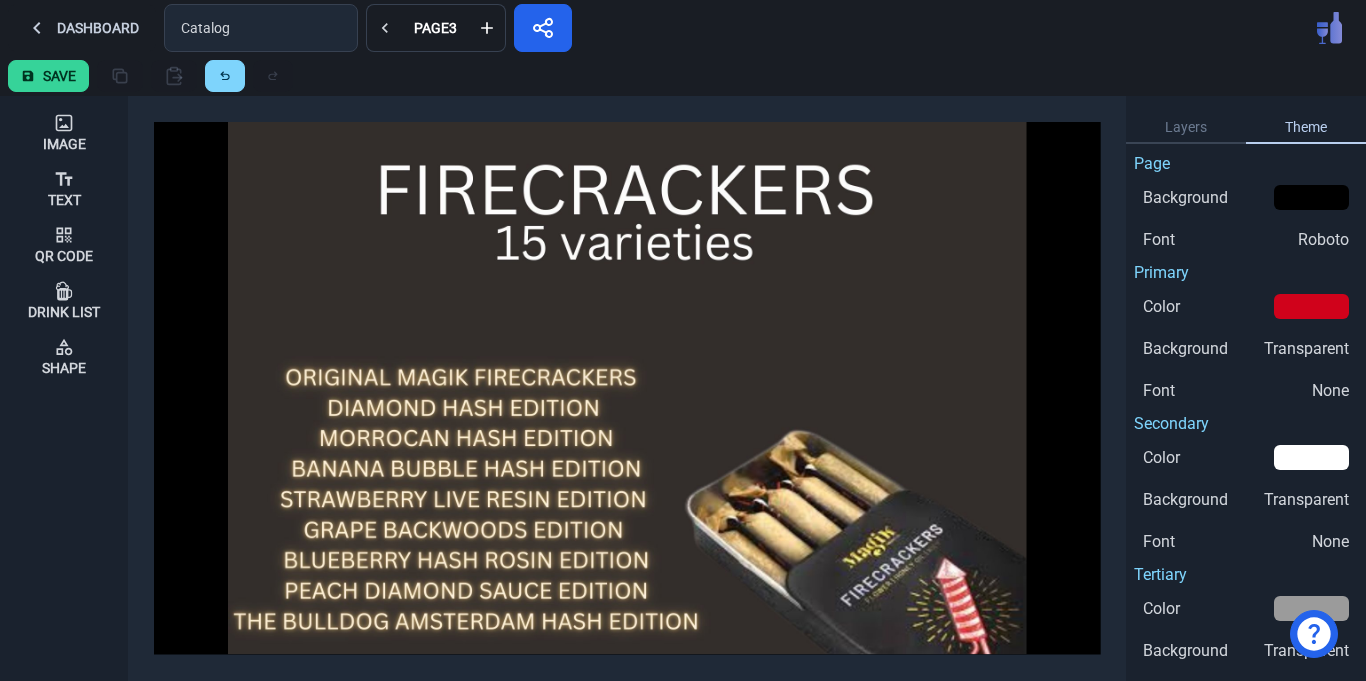 click on "Save" at bounding box center (48, 76) 